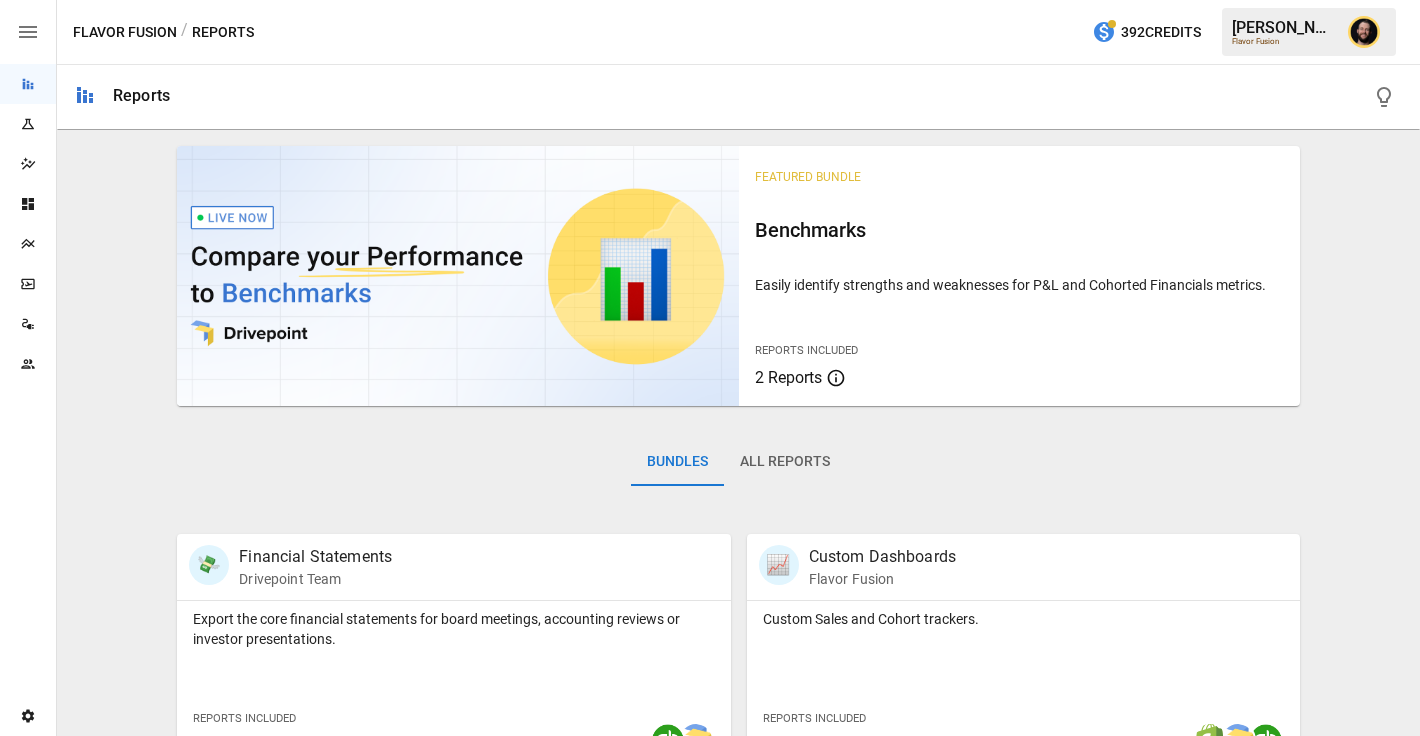 scroll, scrollTop: 0, scrollLeft: 0, axis: both 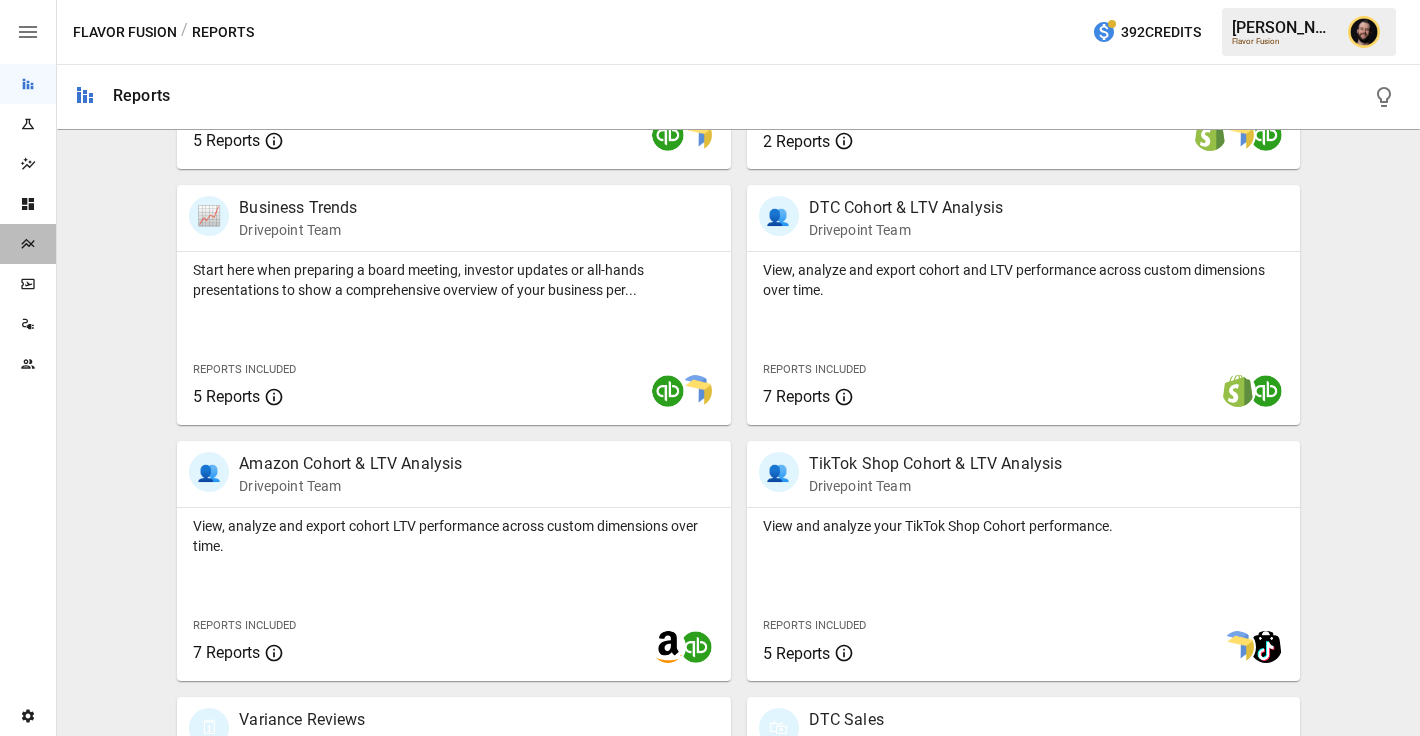 click 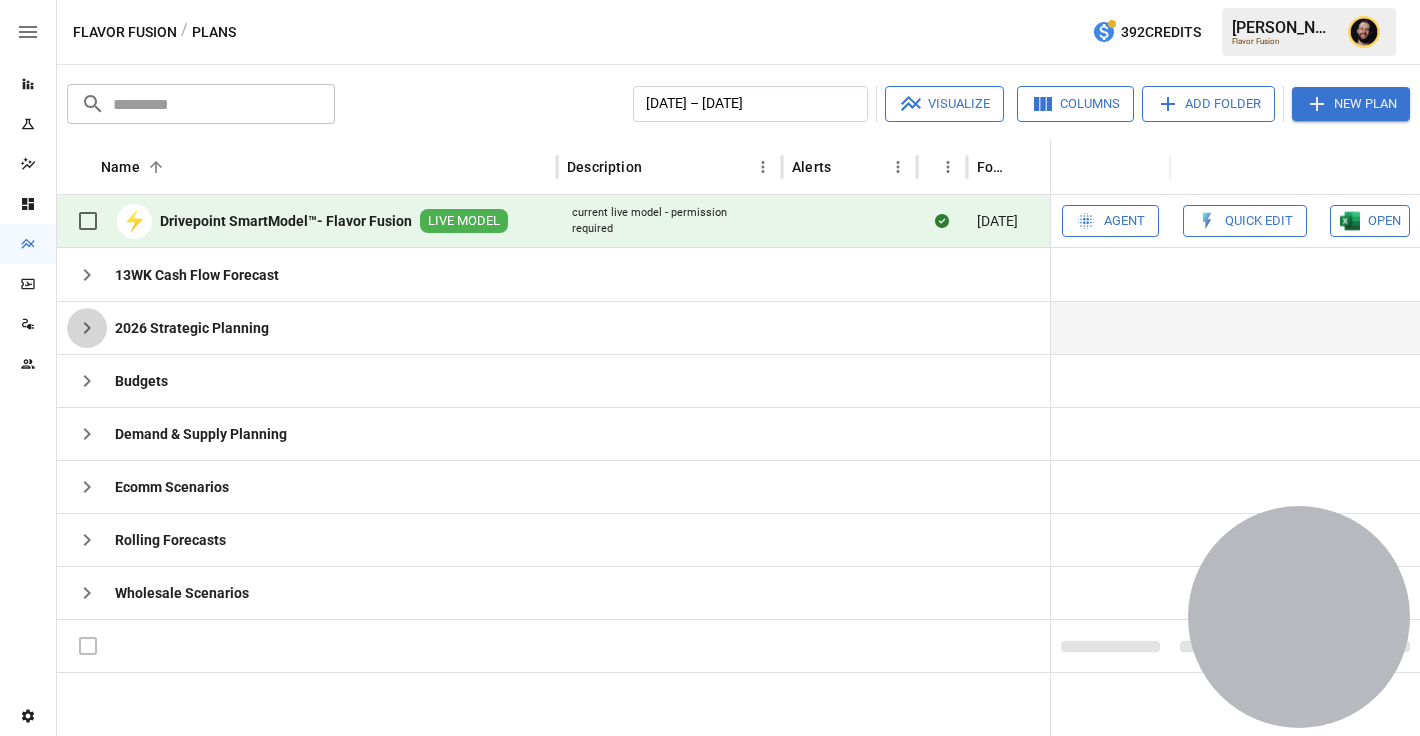 click 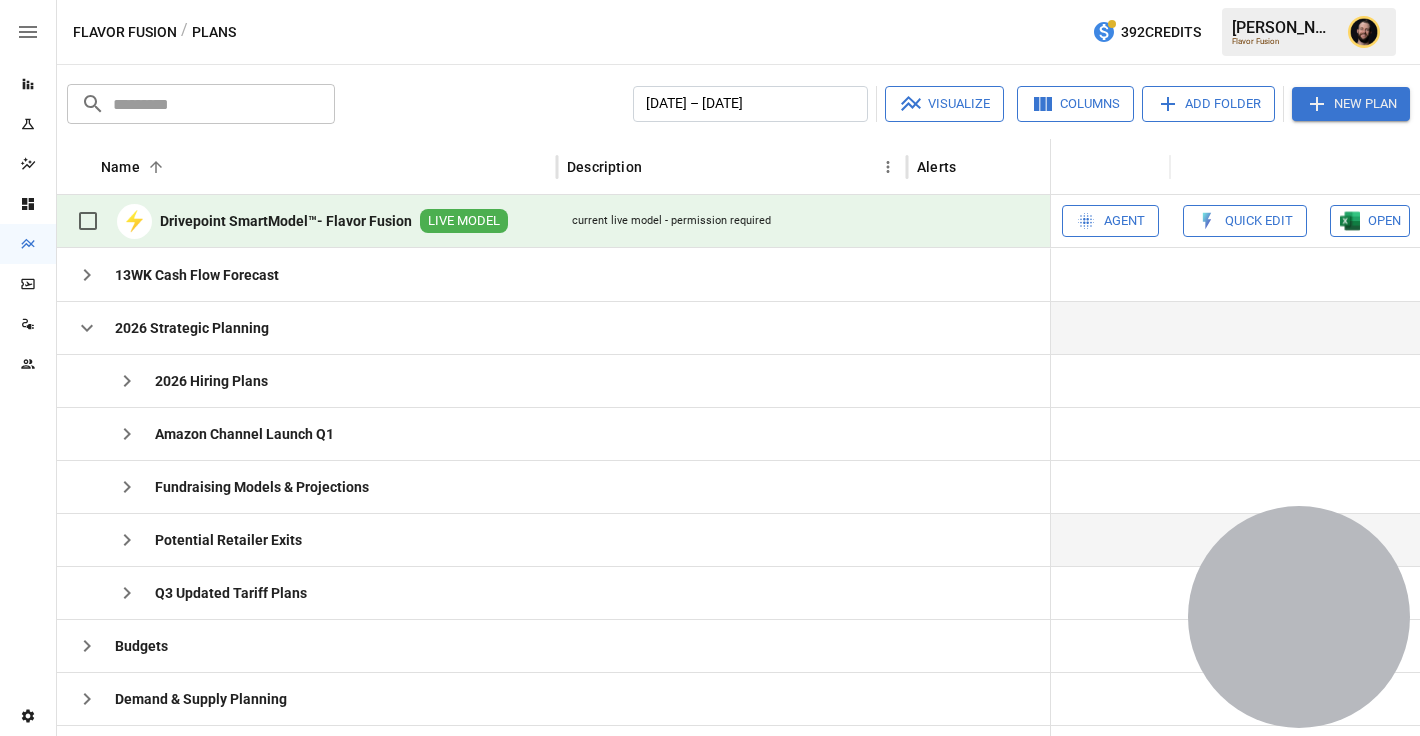 scroll, scrollTop: 112, scrollLeft: 0, axis: vertical 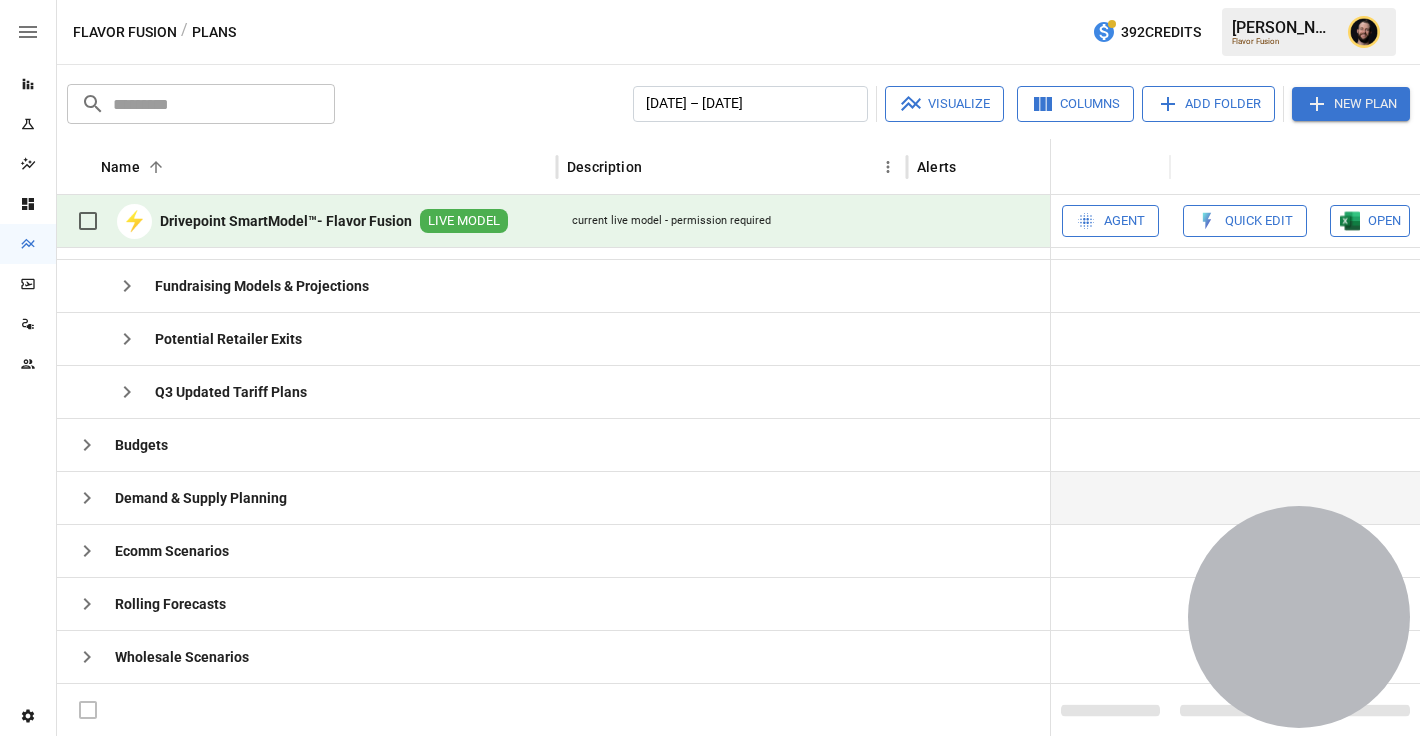 click 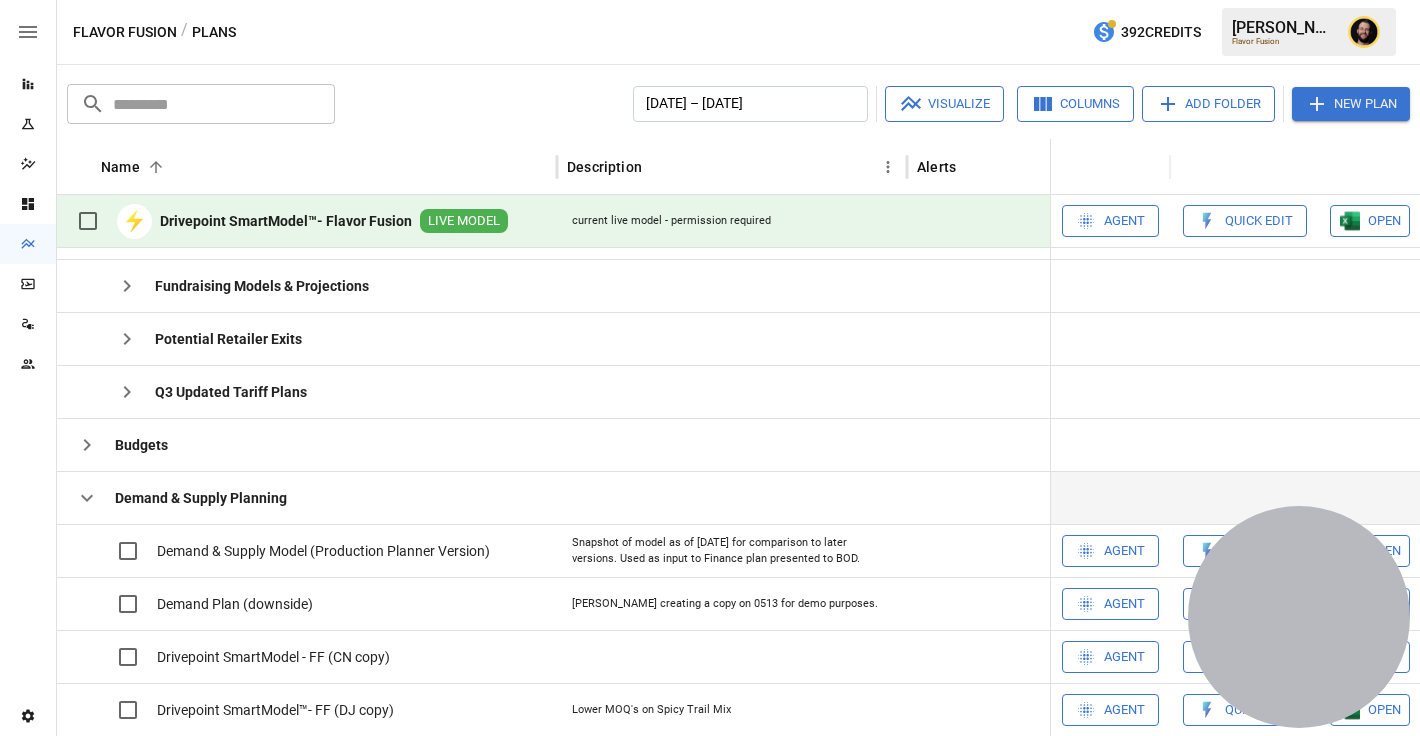 scroll, scrollTop: 269, scrollLeft: 0, axis: vertical 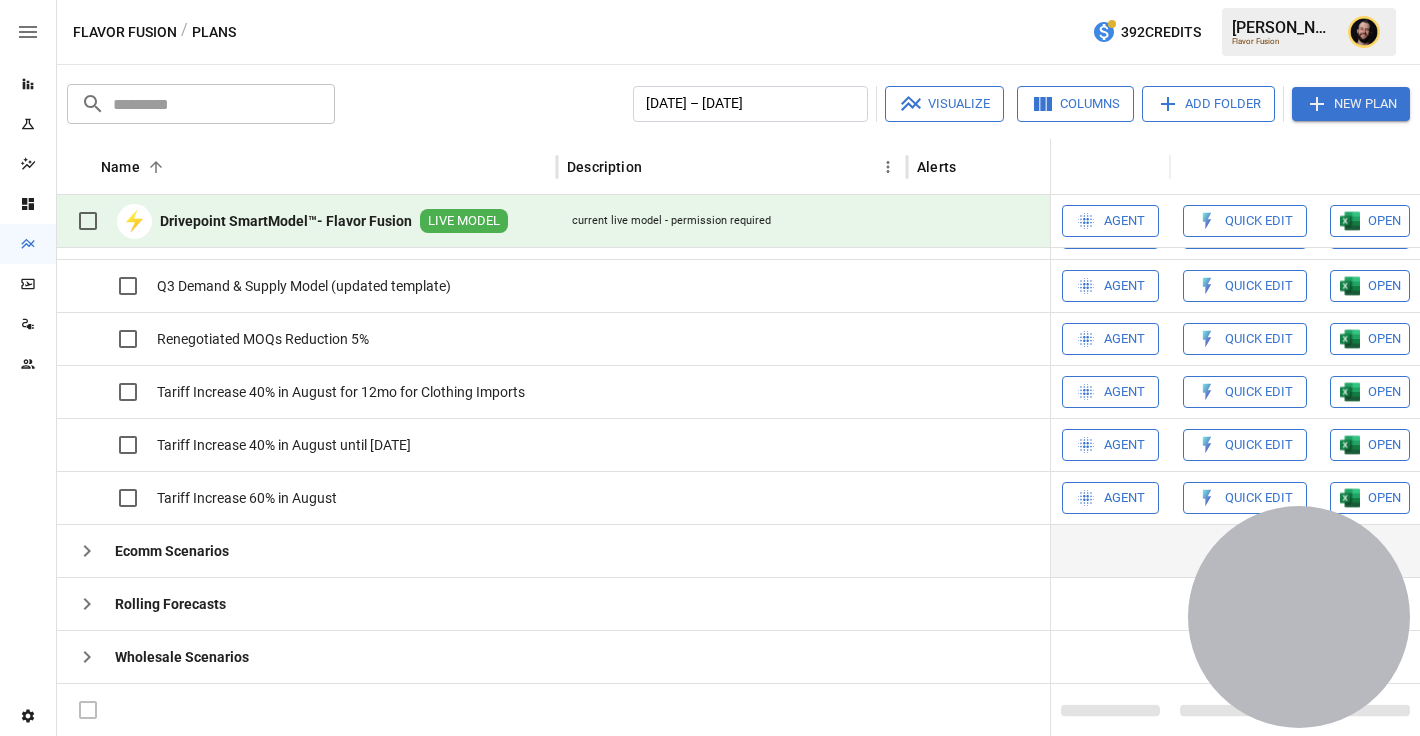 click 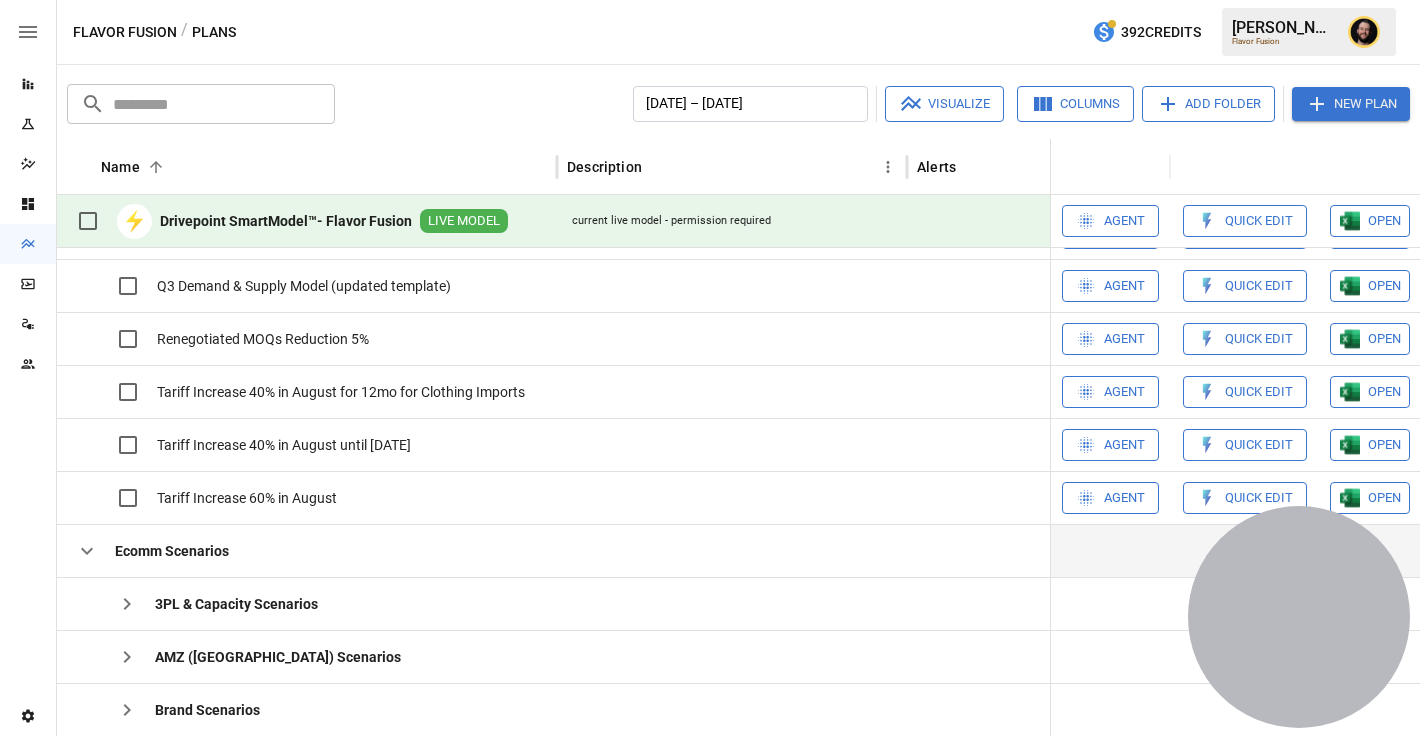 scroll 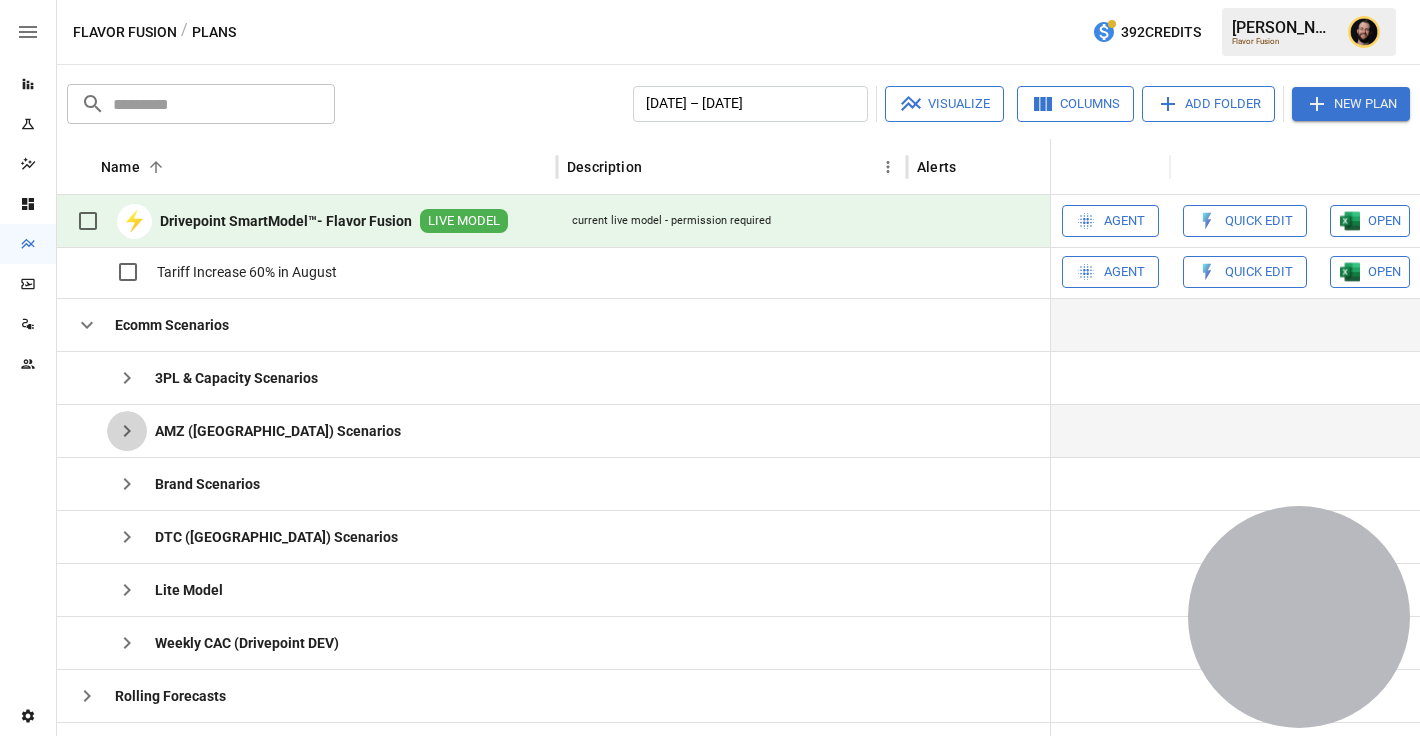 click 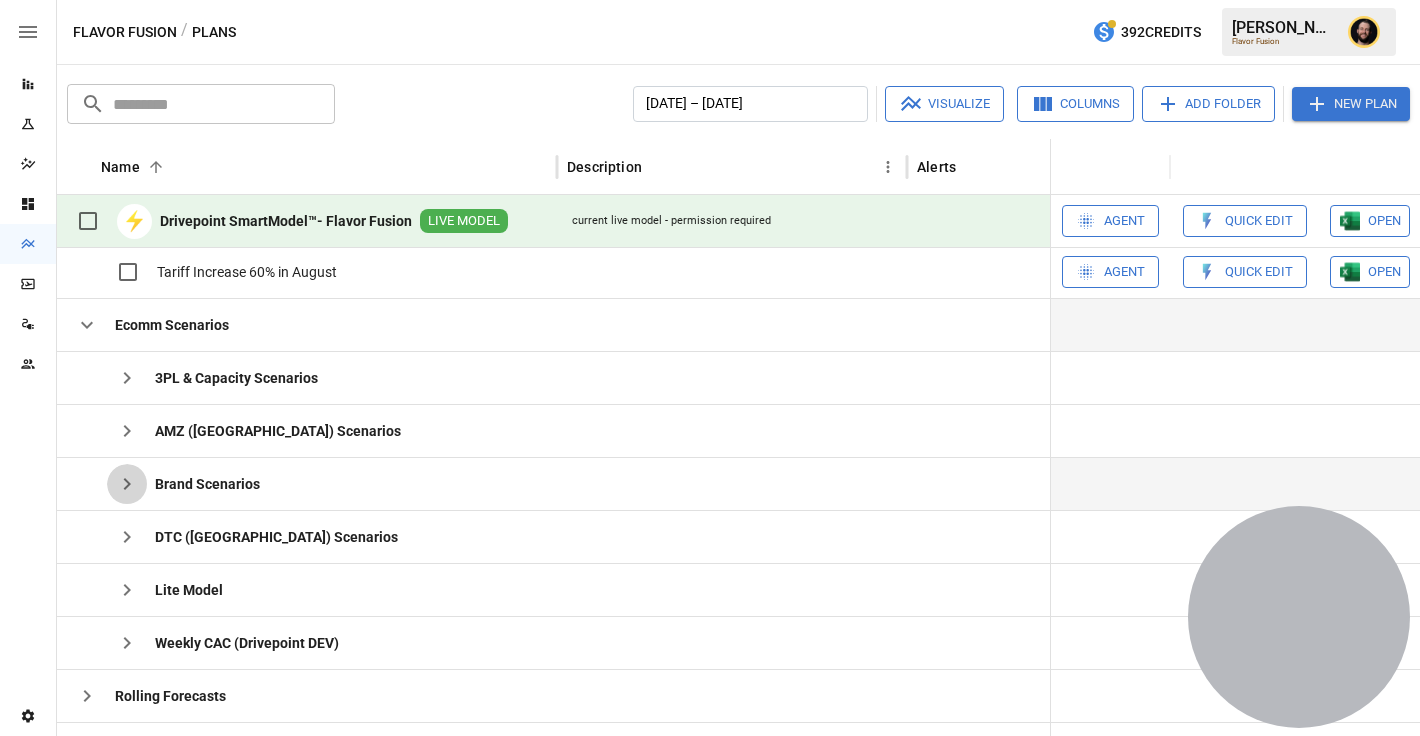 click 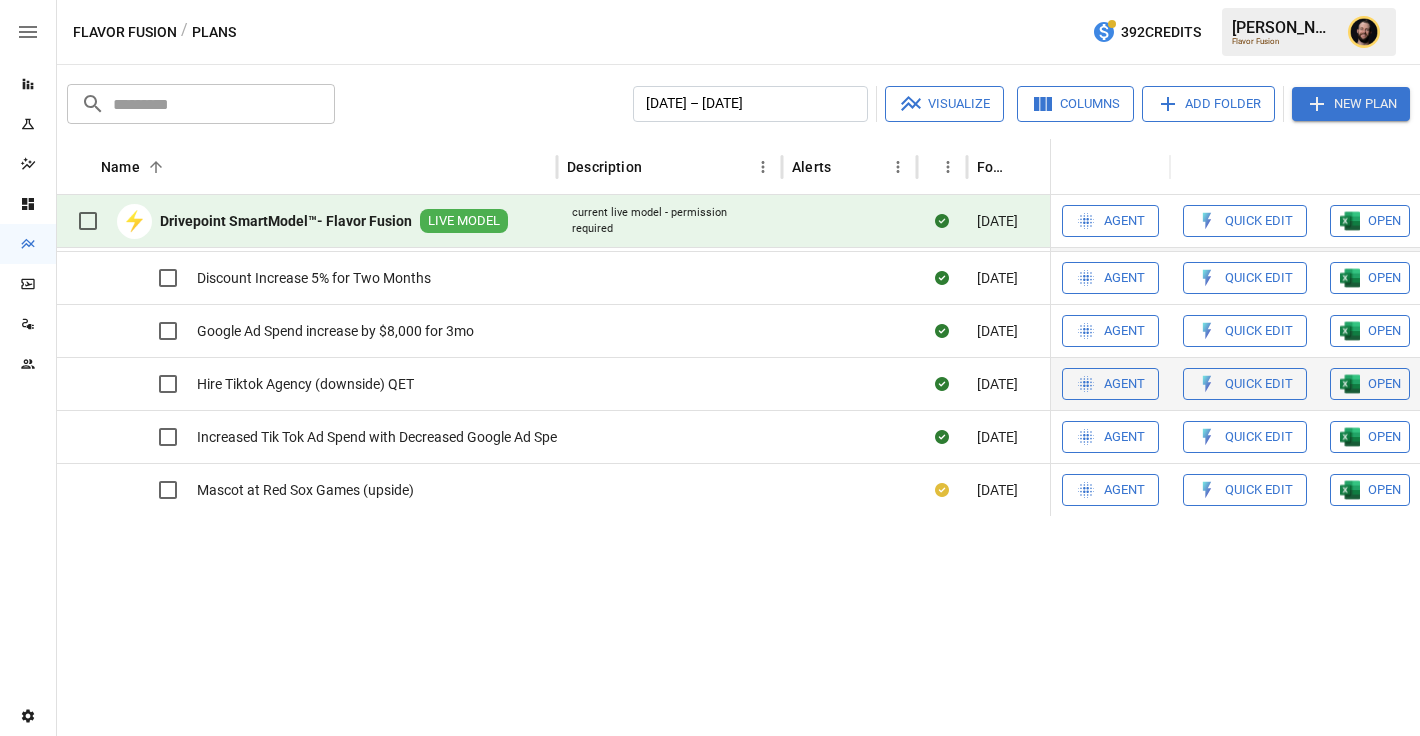 scroll, scrollTop: 914, scrollLeft: 0, axis: vertical 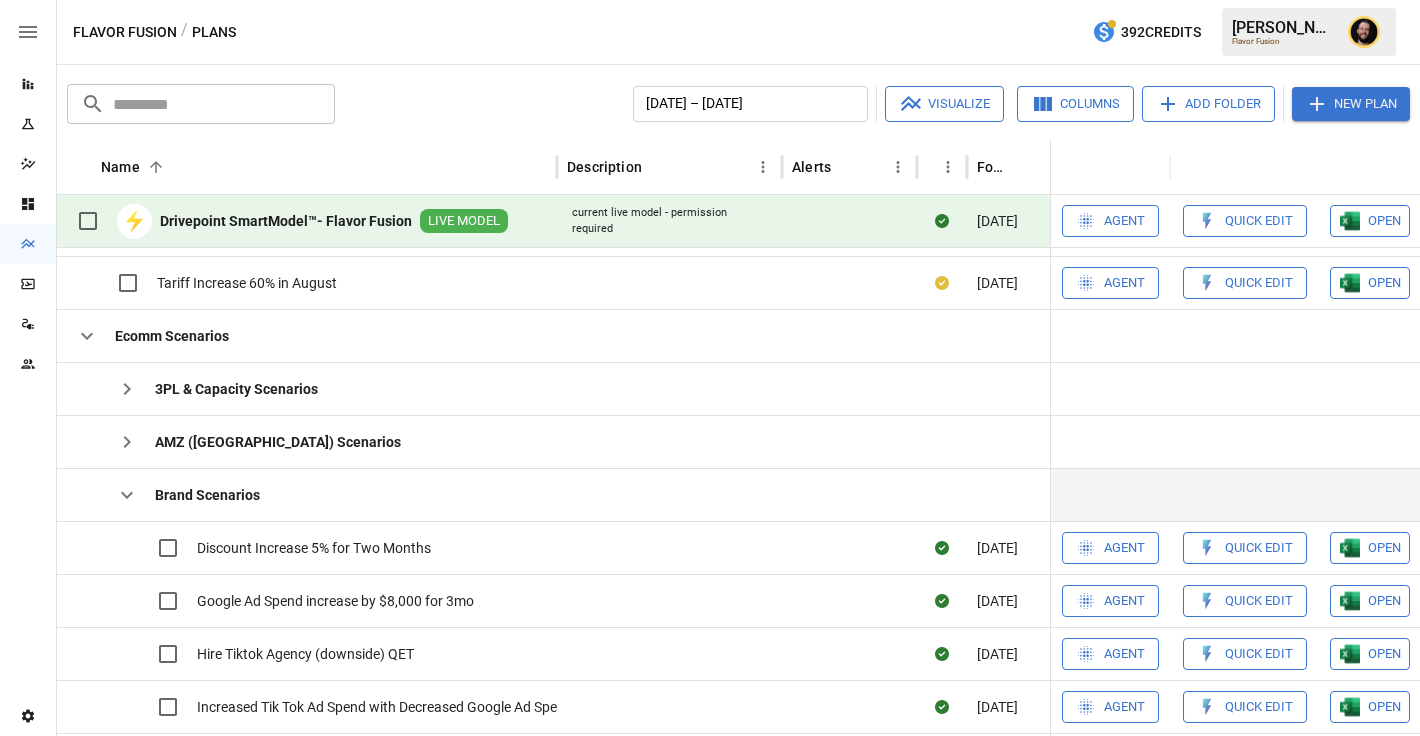 click 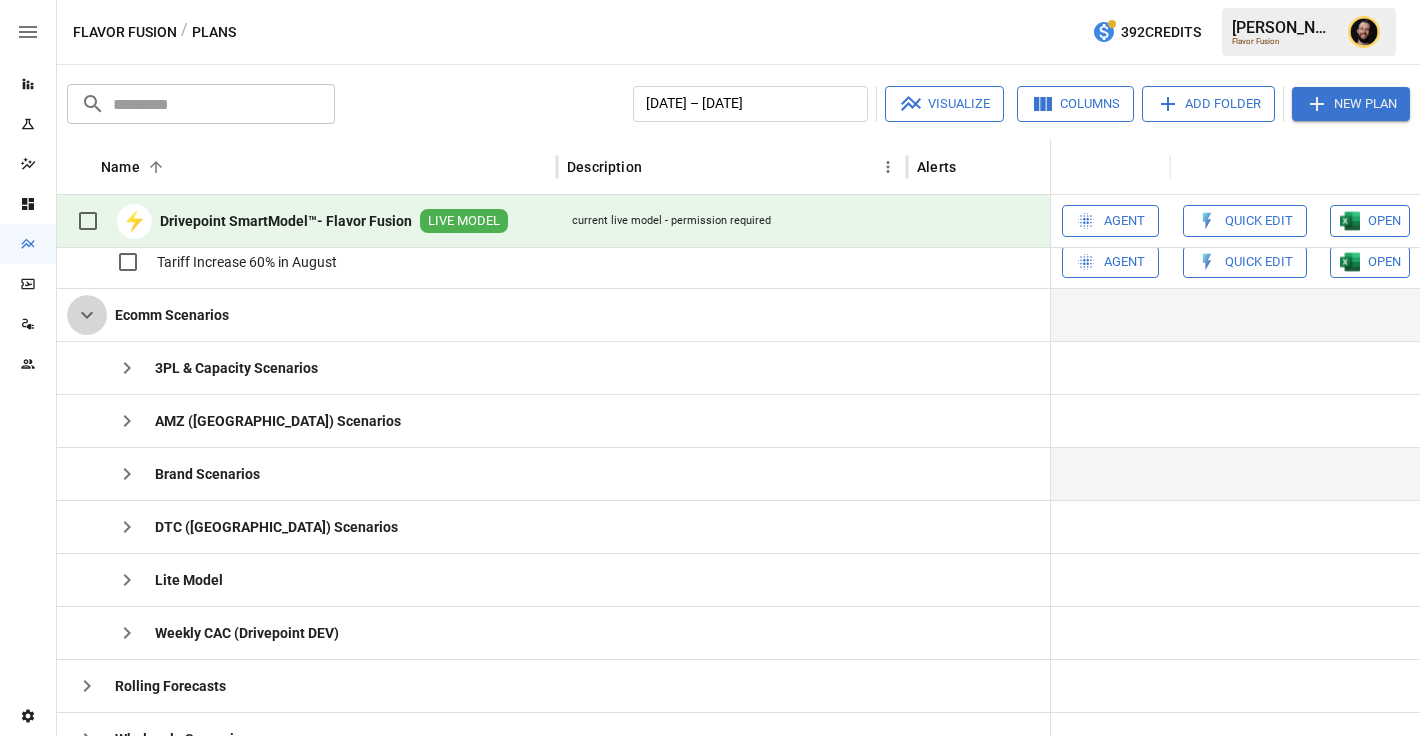 click 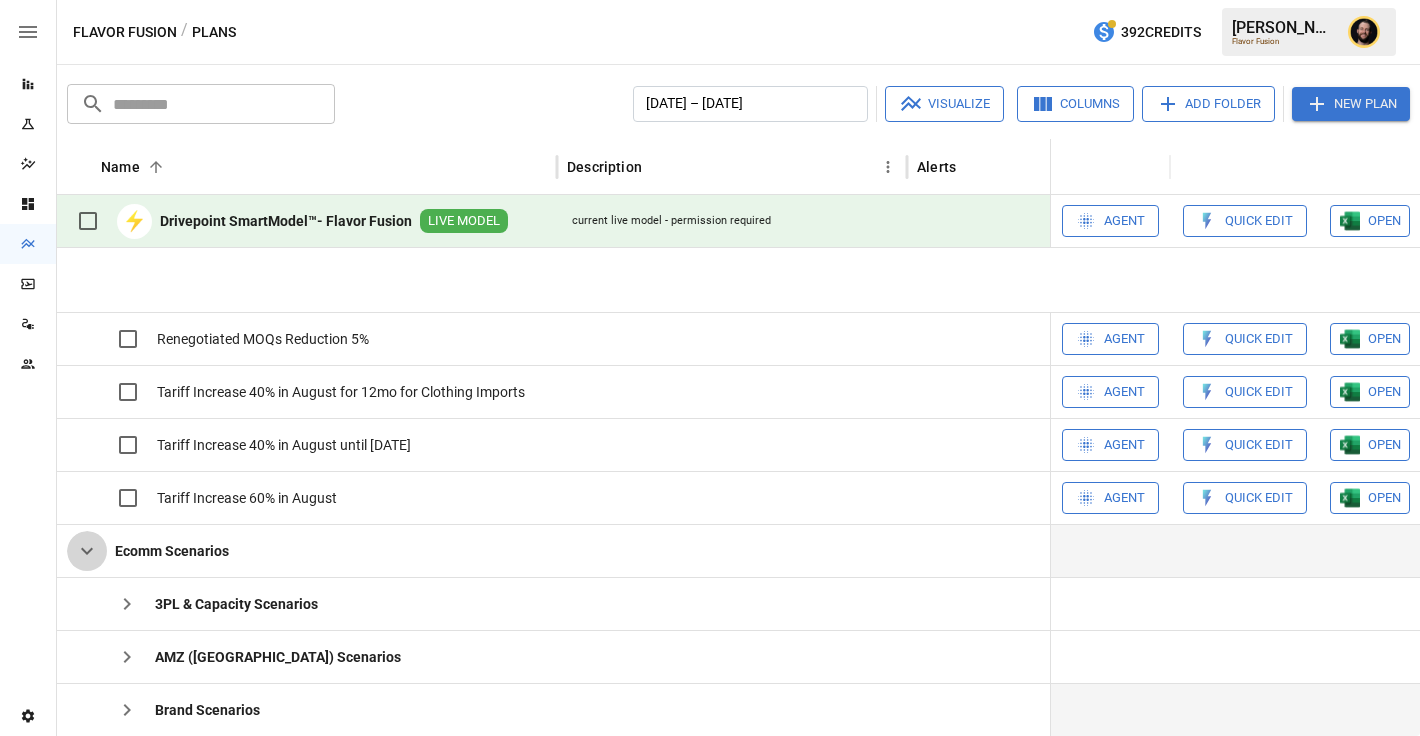 scroll, scrollTop: 554, scrollLeft: 0, axis: vertical 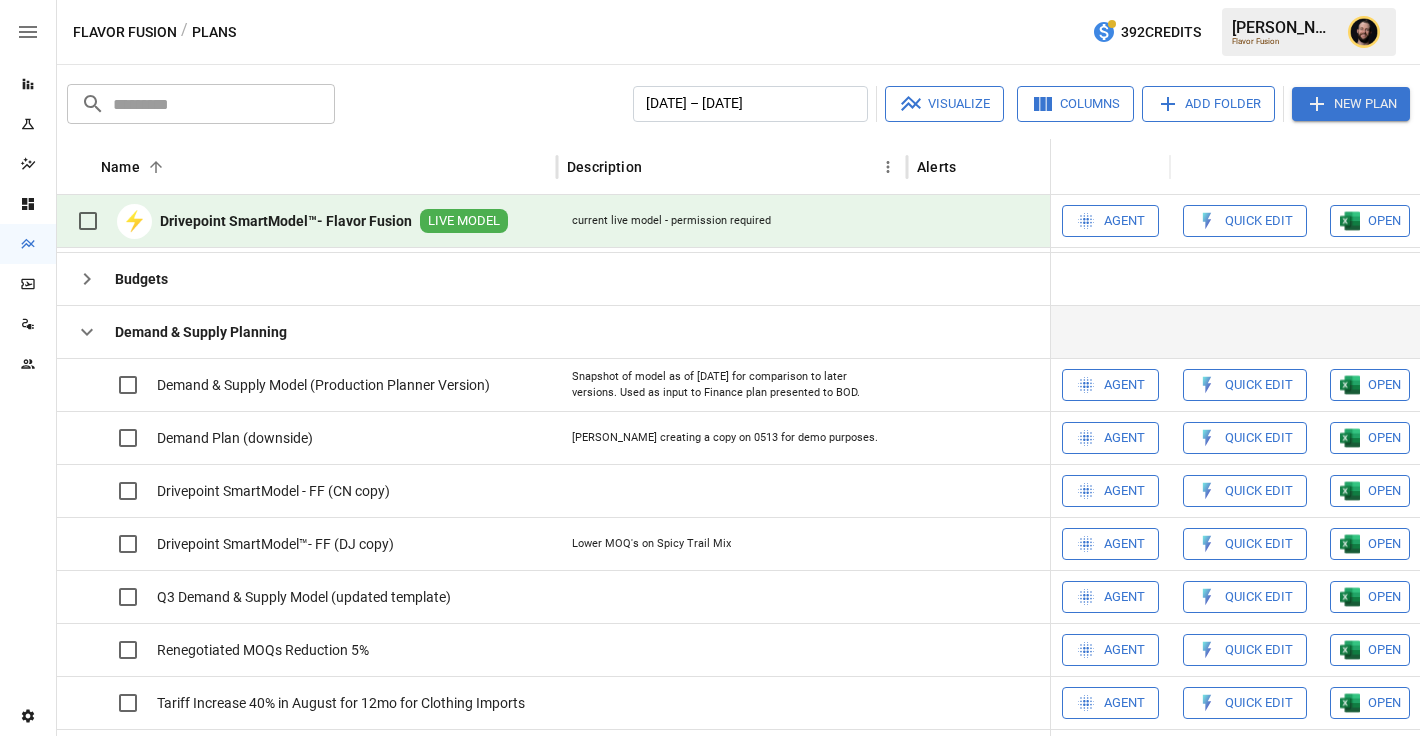 click 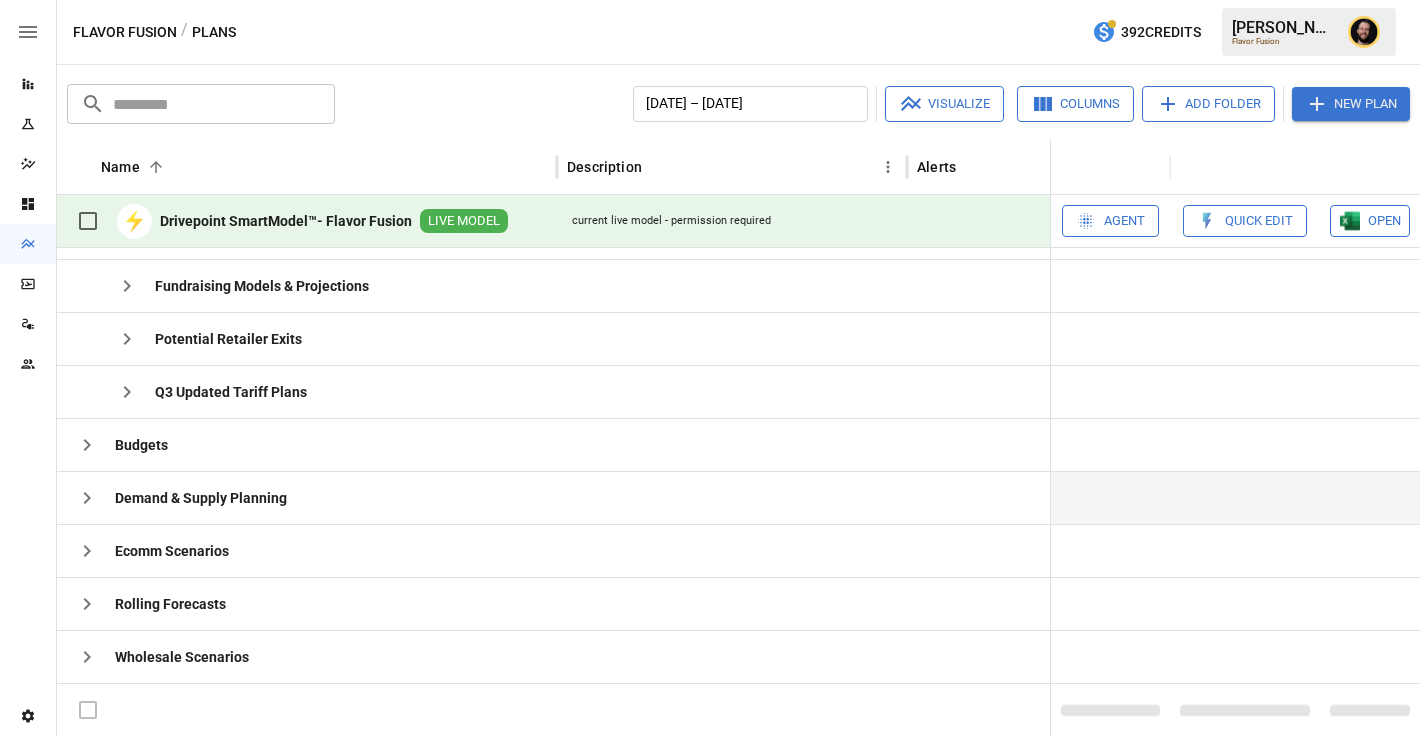 scroll, scrollTop: 201, scrollLeft: 0, axis: vertical 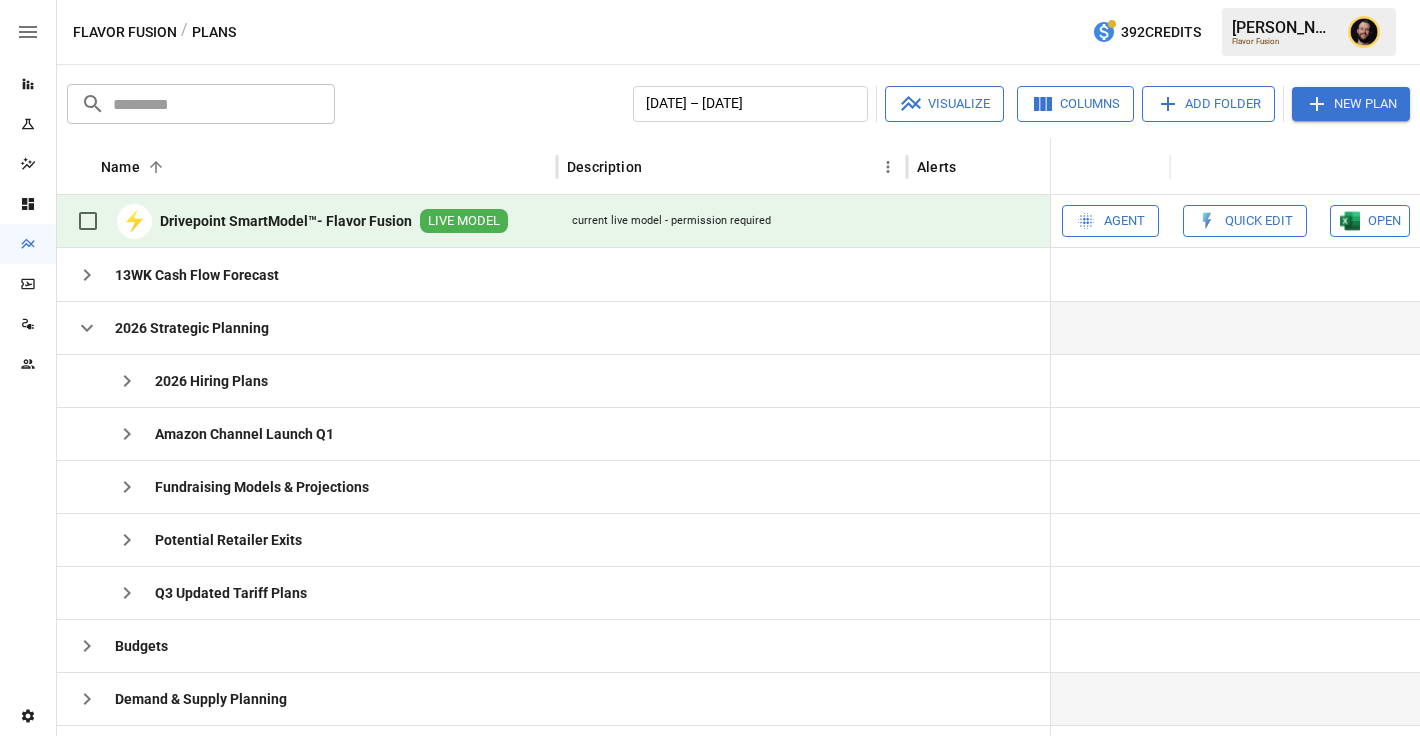 click 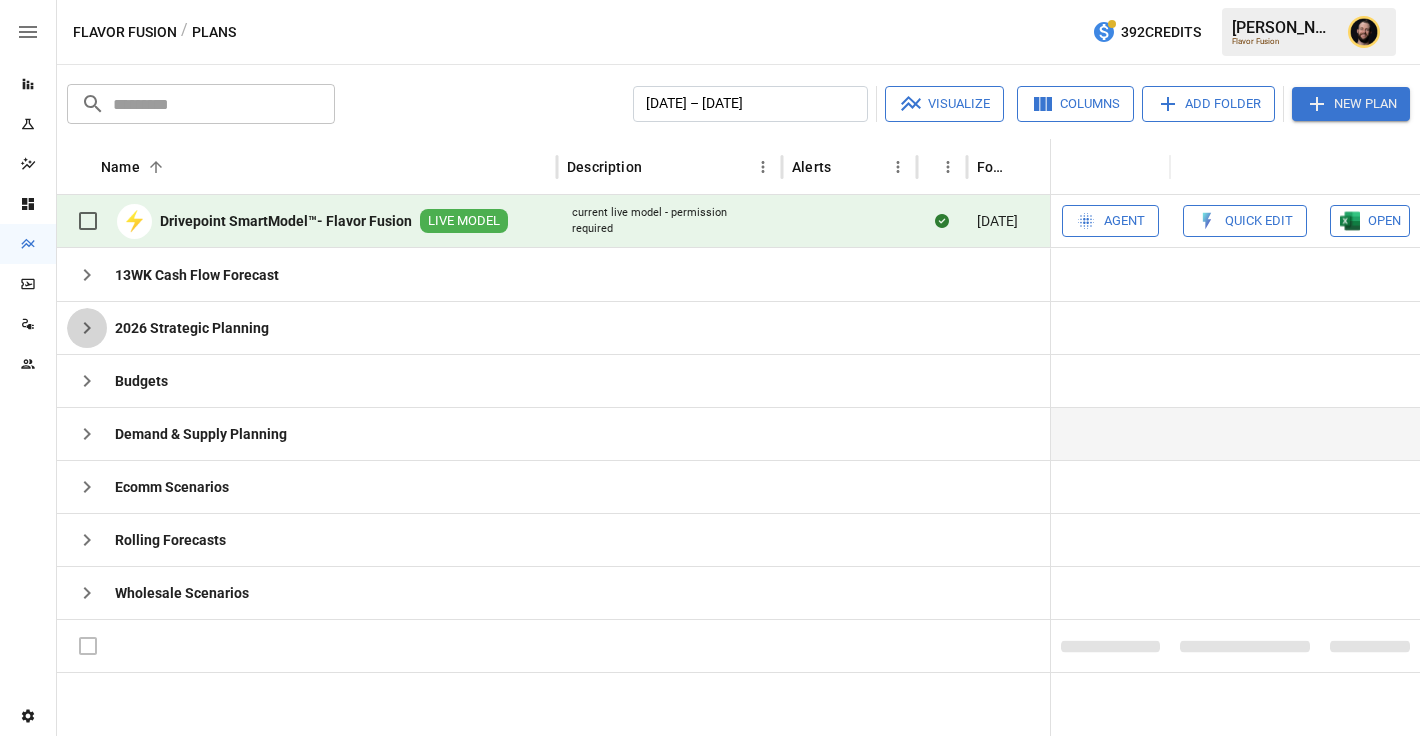 click 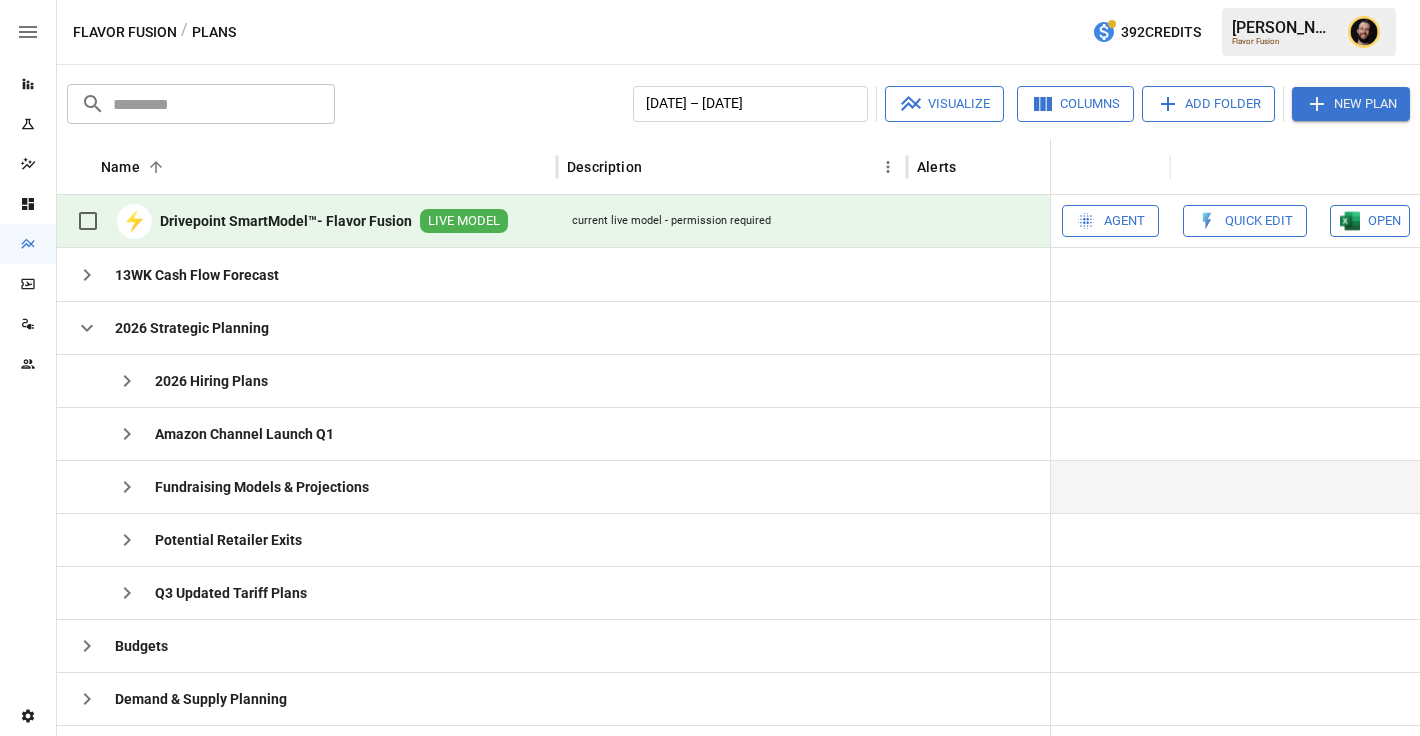 scroll, scrollTop: 137, scrollLeft: 0, axis: vertical 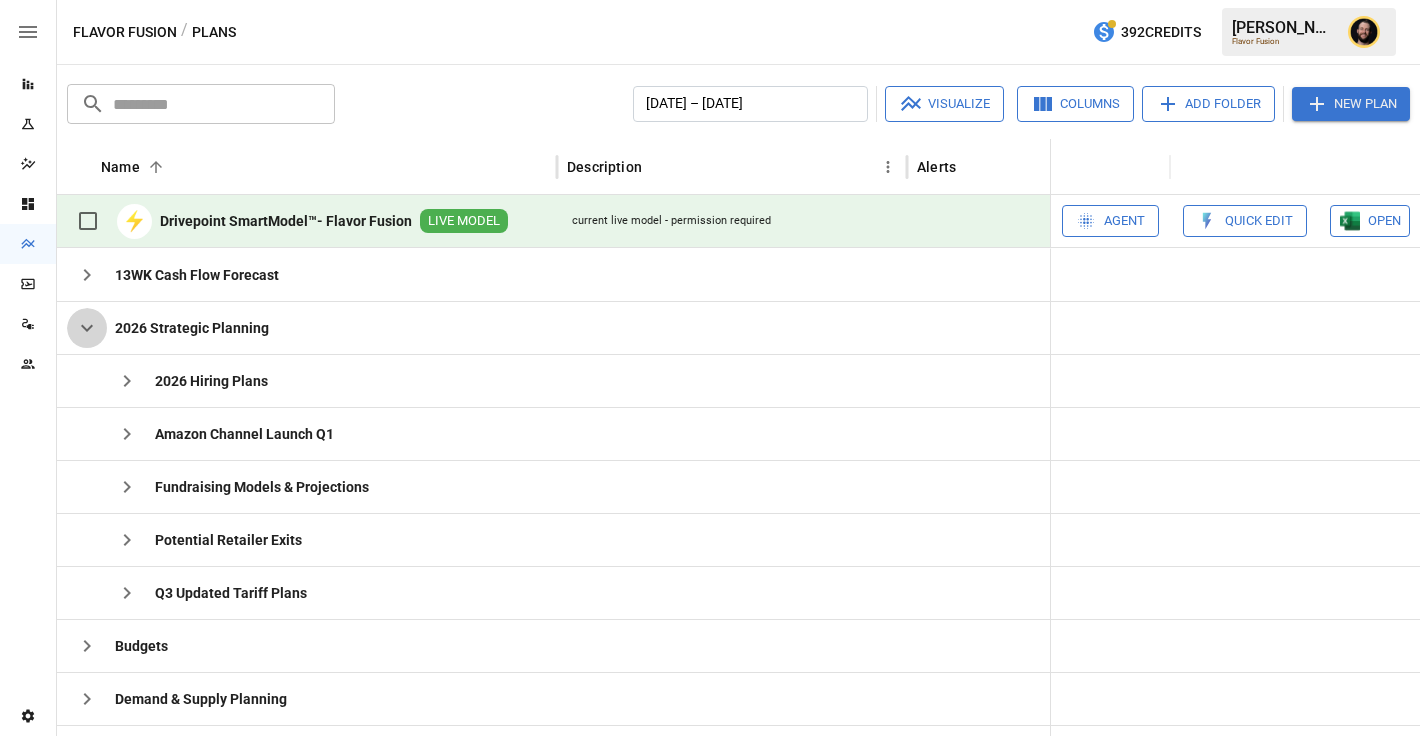 click 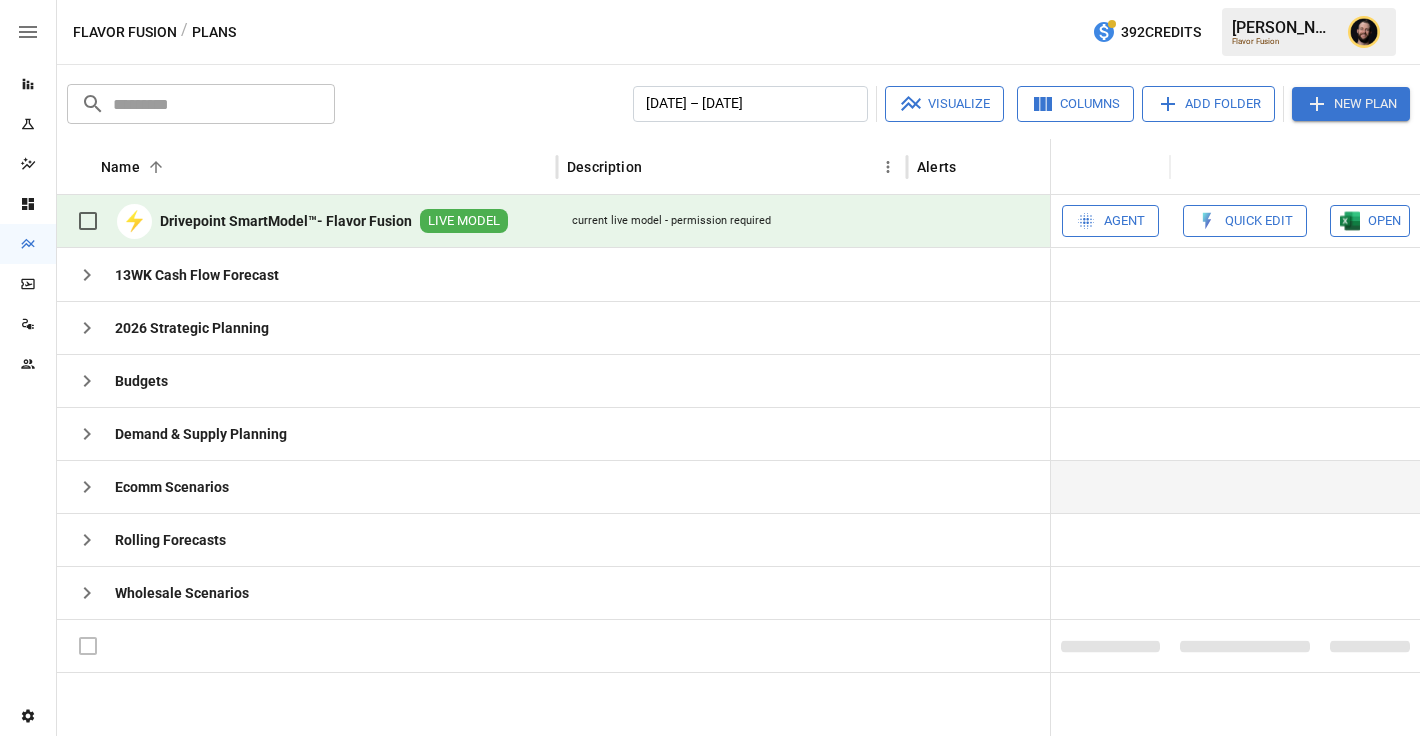 click at bounding box center [87, 487] 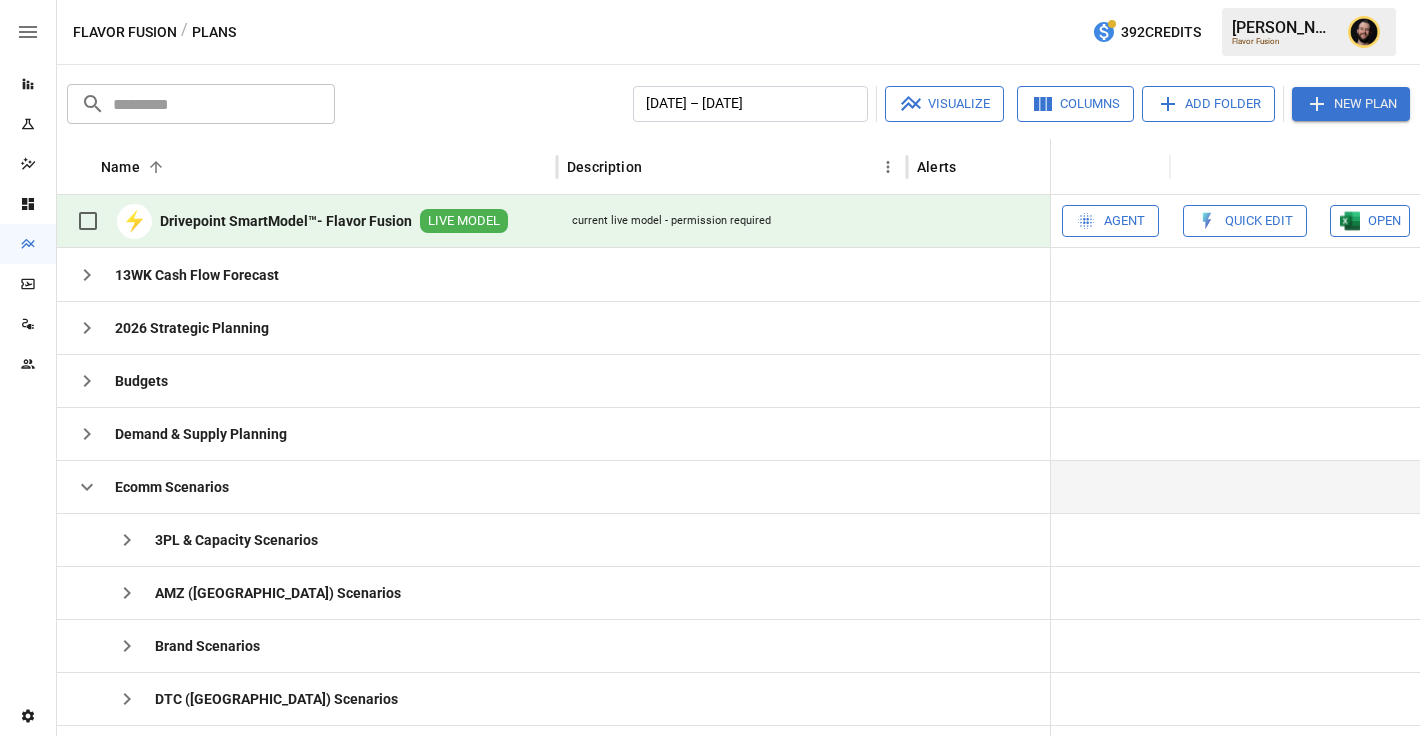 scroll, scrollTop: 254, scrollLeft: 0, axis: vertical 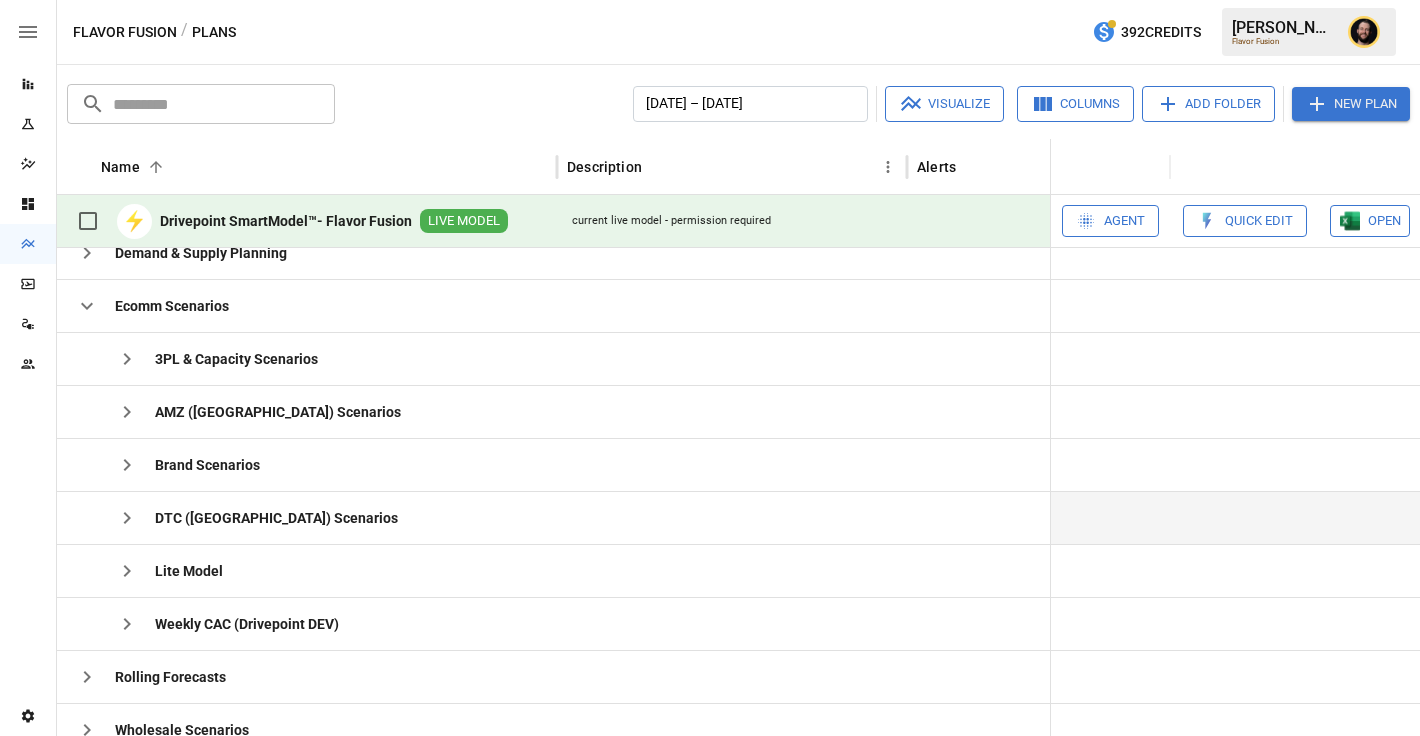 click 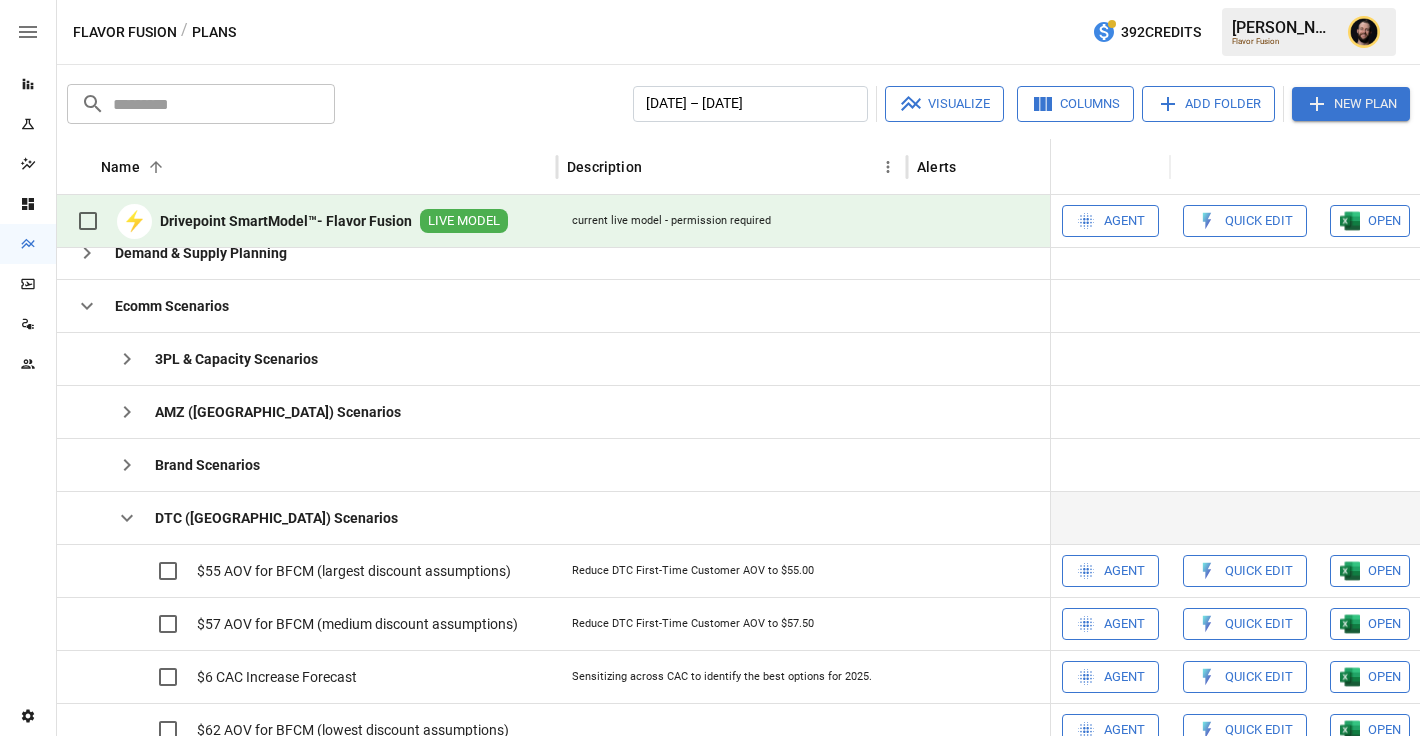 scroll, scrollTop: 404, scrollLeft: 0, axis: vertical 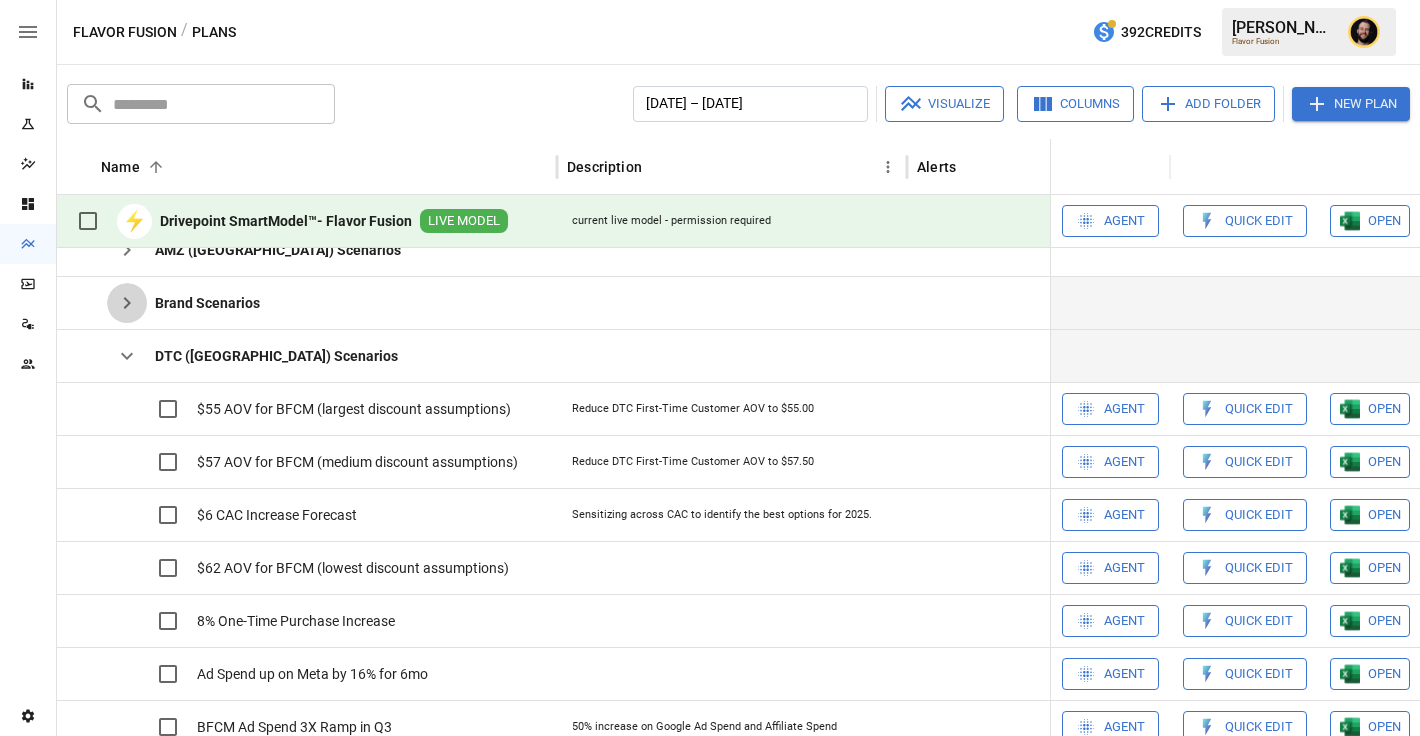 click 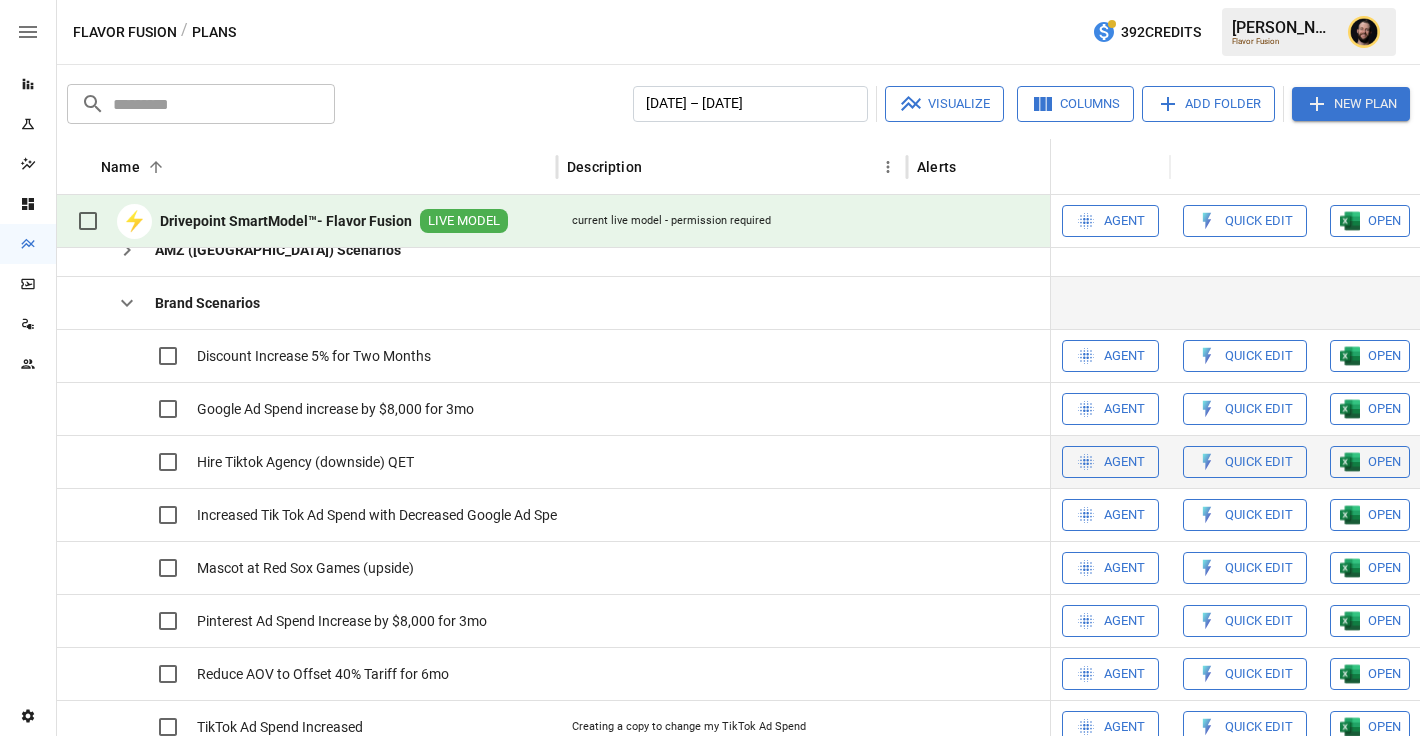 scroll, scrollTop: 400, scrollLeft: 0, axis: vertical 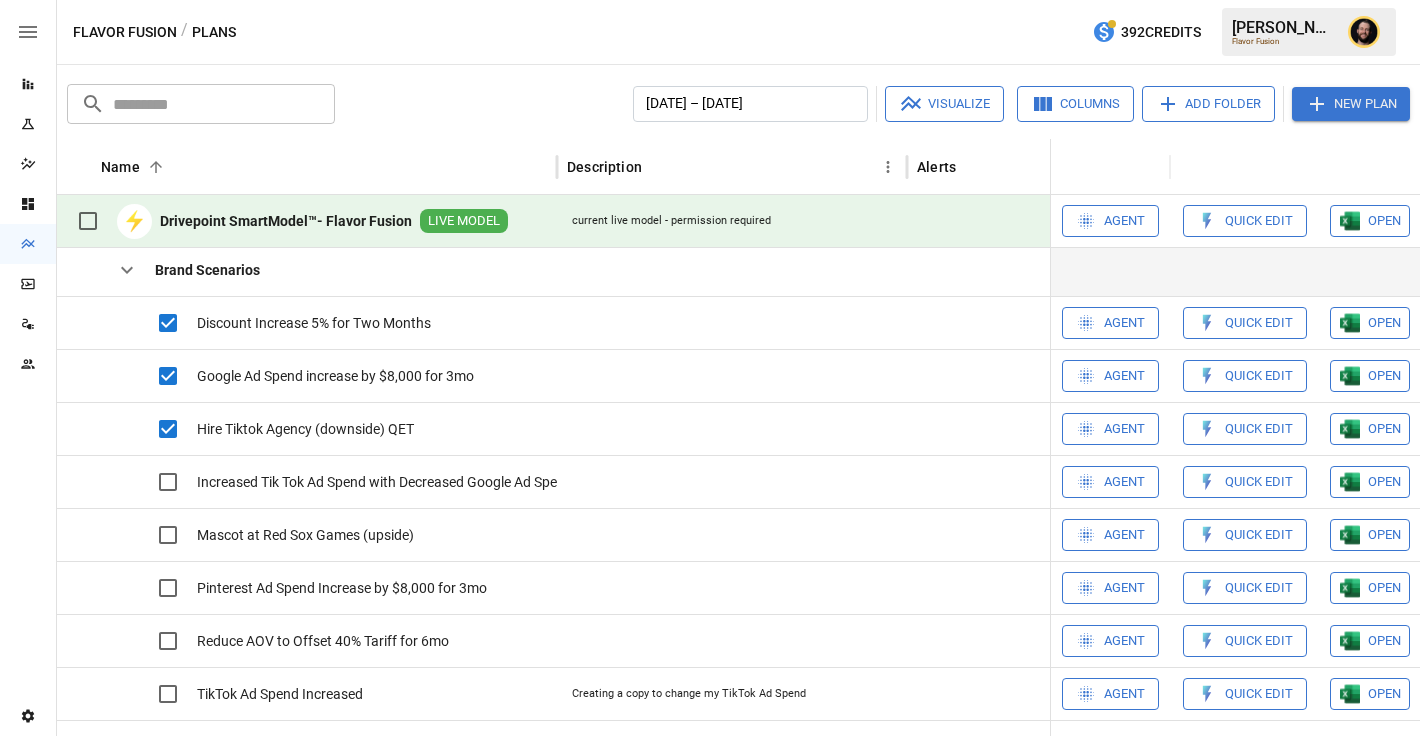 click on "Visualize" at bounding box center [944, 104] 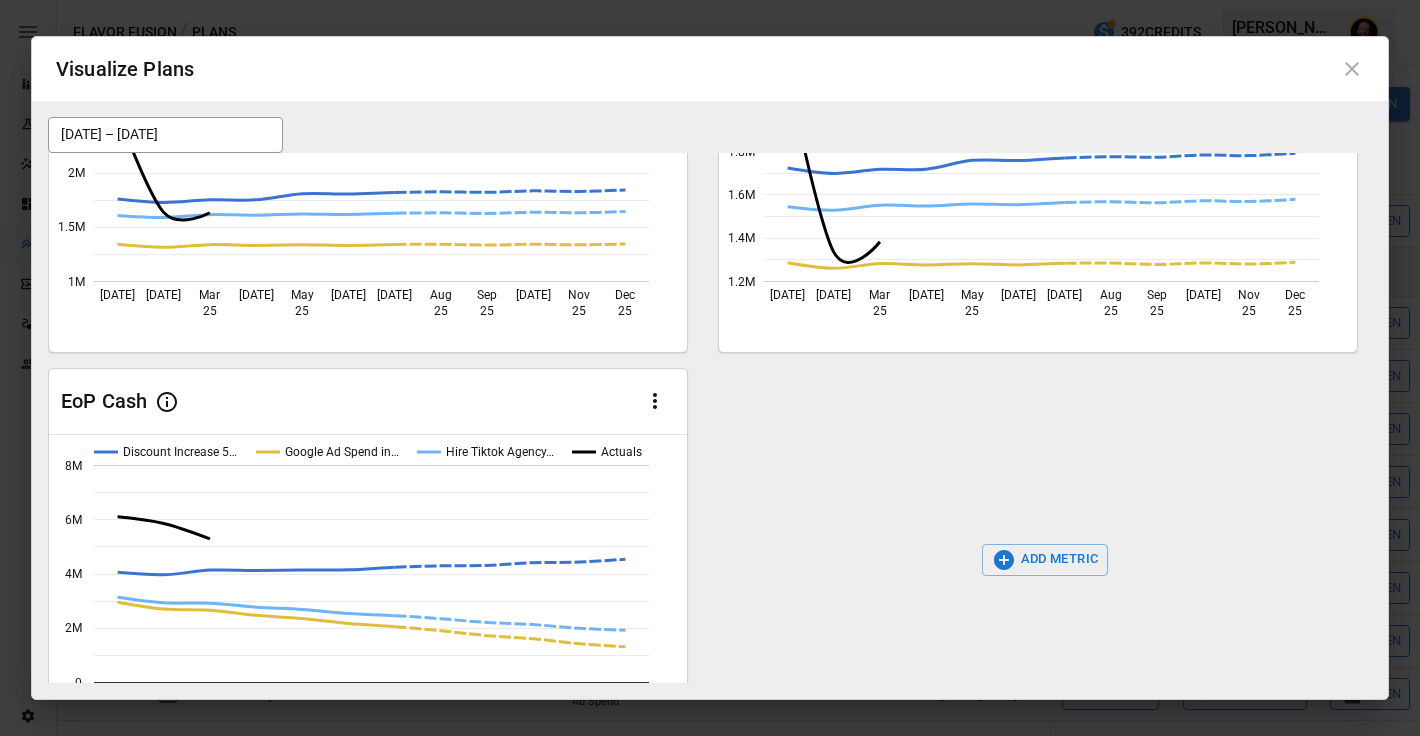 click on "ADD METRIC" at bounding box center (1045, 560) 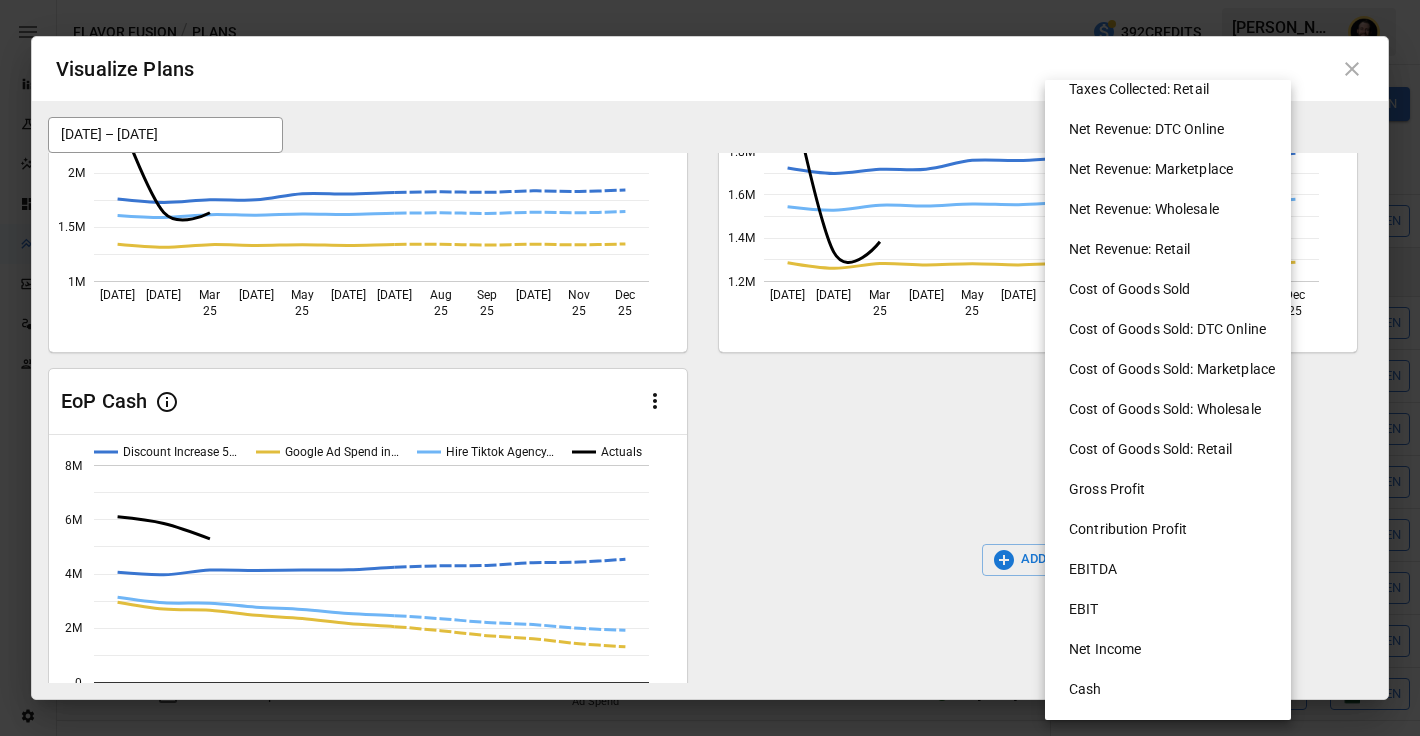 click on "Cost of Goods Sold" at bounding box center (1176, 289) 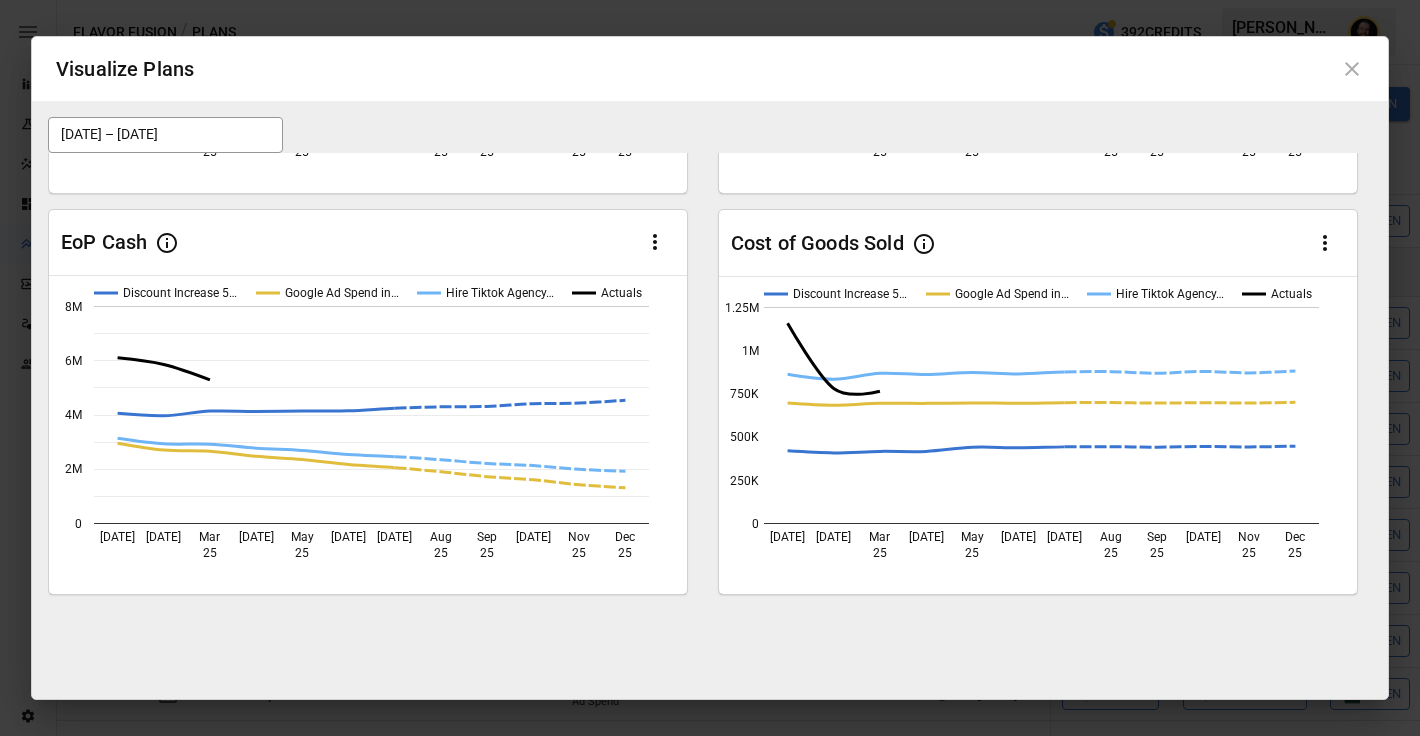 click on "Visualize Plans" at bounding box center [710, 69] 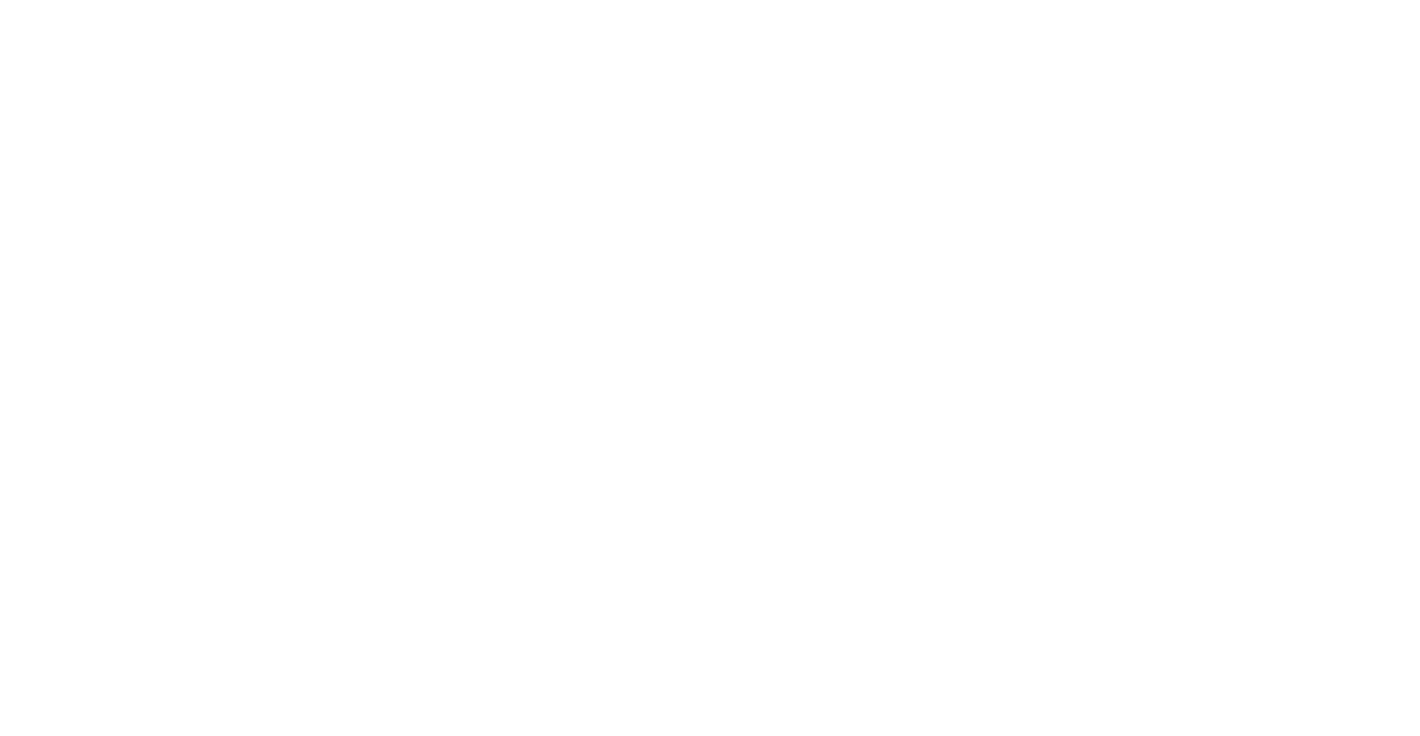 scroll, scrollTop: 0, scrollLeft: 0, axis: both 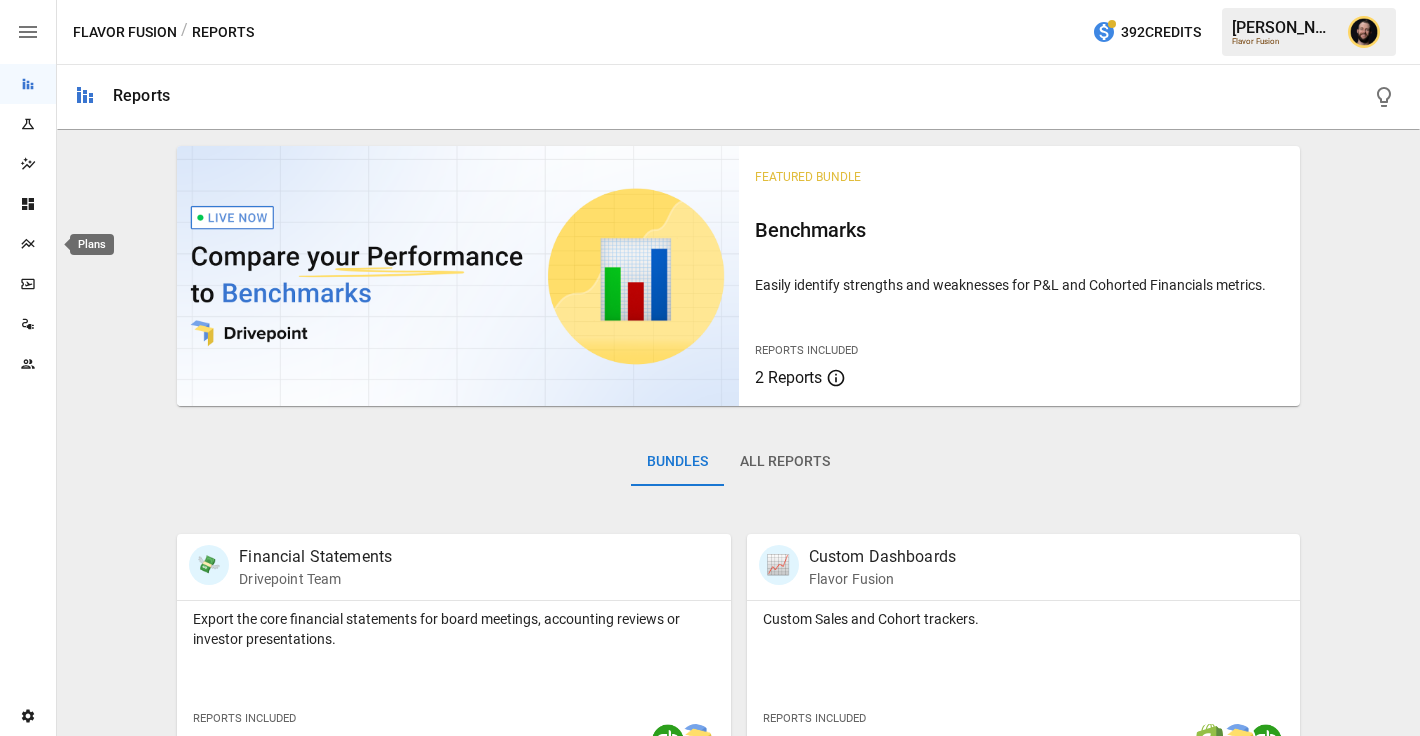 click 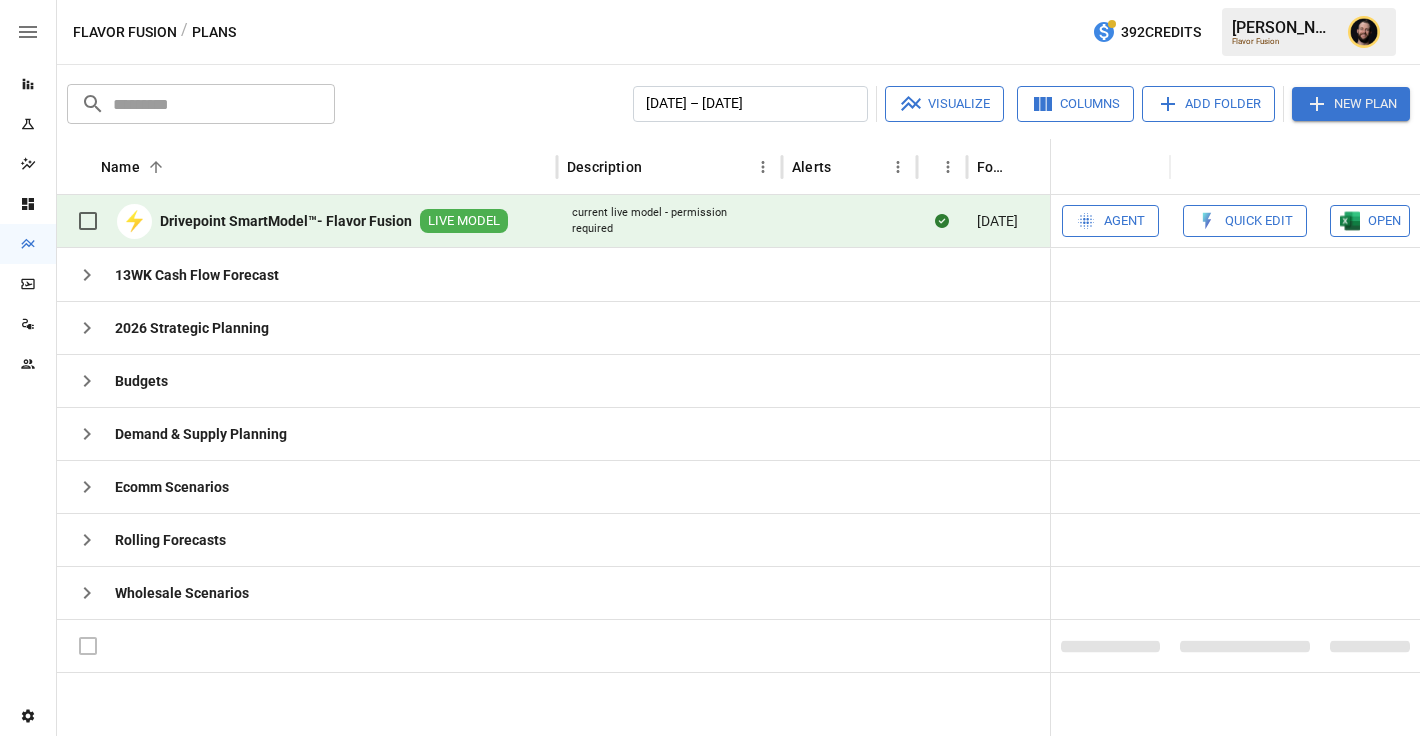click on "Quick Edit" at bounding box center (1259, 221) 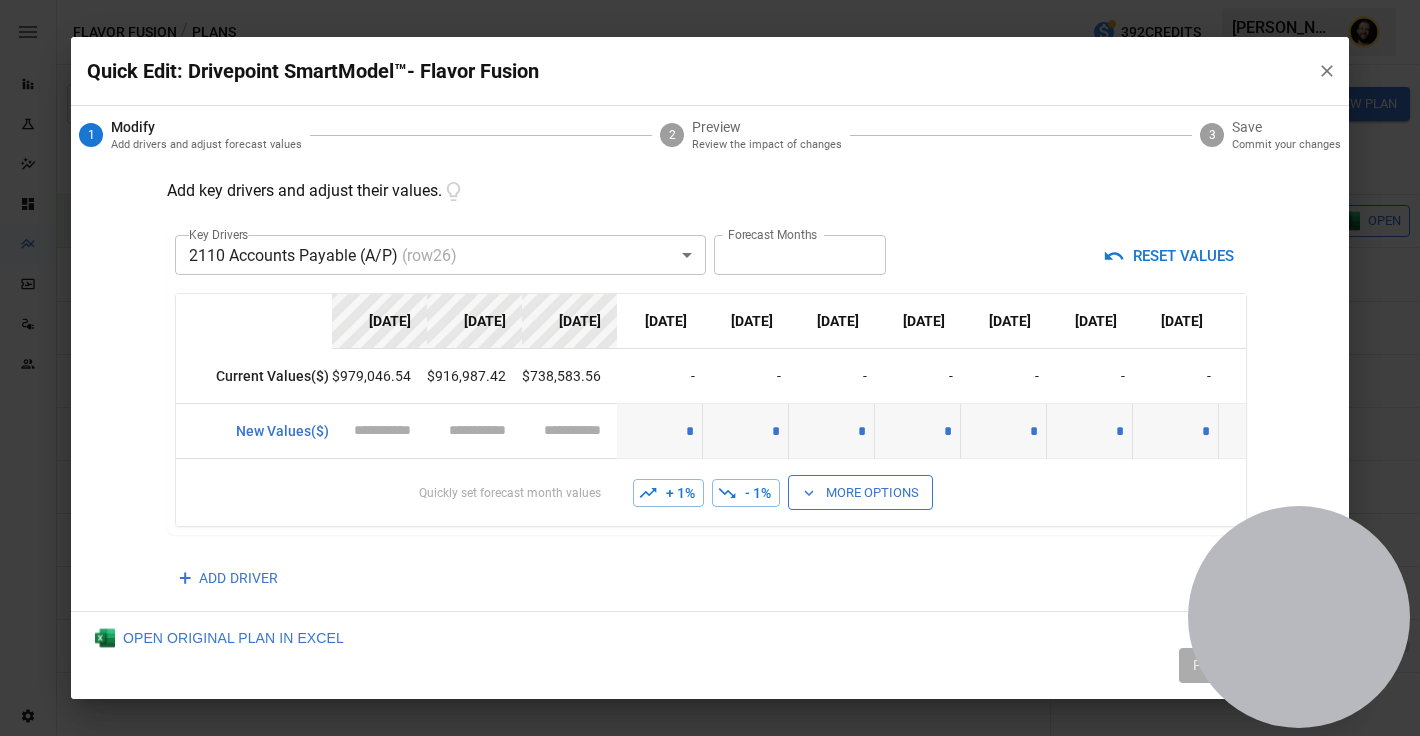 click on "Reports Experiments Dazzler Studio Dashboards Plans SmartModel ™ Data Sources Team Settings Flavor Fusion / Plans 392  Credits Ciaran N. Flavor Fusion Plans ​ ​ January 2025 – December 2025   Visualize   Columns   Add Folder   New Plan Name 2 Description Alerts Status Forecast start Gross Margin EoP Cash EBITDA Margin Net Income Margin Gross Sales Gross Sales: DTC Online Gross Sales: Marketplace Gross Sales: Wholesale Gross Sales: Retail Returns Returns: DTC Online Returns: Marketplace Returns: Wholesale Returns: Retail Shipping Income Shipping Income: DTC Online Shipping Income: Marketplace Shipping Income: Wholesale Shipping Income: Retail Taxes Collected Taxes Collected: DTC Online Taxes Collected: Marketplace Taxes Collected: Wholesale Taxes Collected: Retail Net Revenue Net Revenue: DTC Online Net Revenue: Marketplace Net Revenue: Wholesale Net Revenue: Retail Cost of Goods Sold Cost of Goods Sold: DTC Online Cost of Goods Sold: Marketplace Cost of Goods Sold: Wholesale Cost of Goods Sold: Retail" at bounding box center [710, 0] 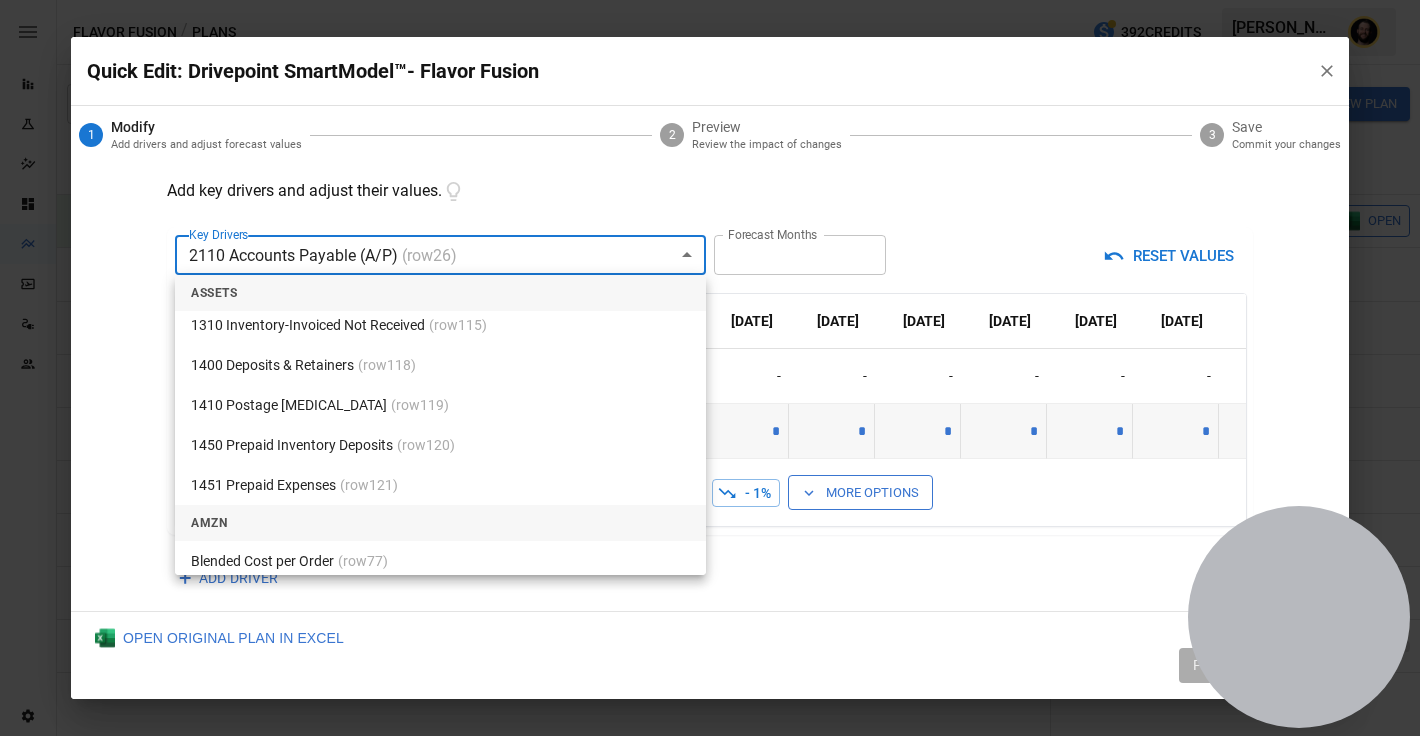 scroll, scrollTop: 2300, scrollLeft: 0, axis: vertical 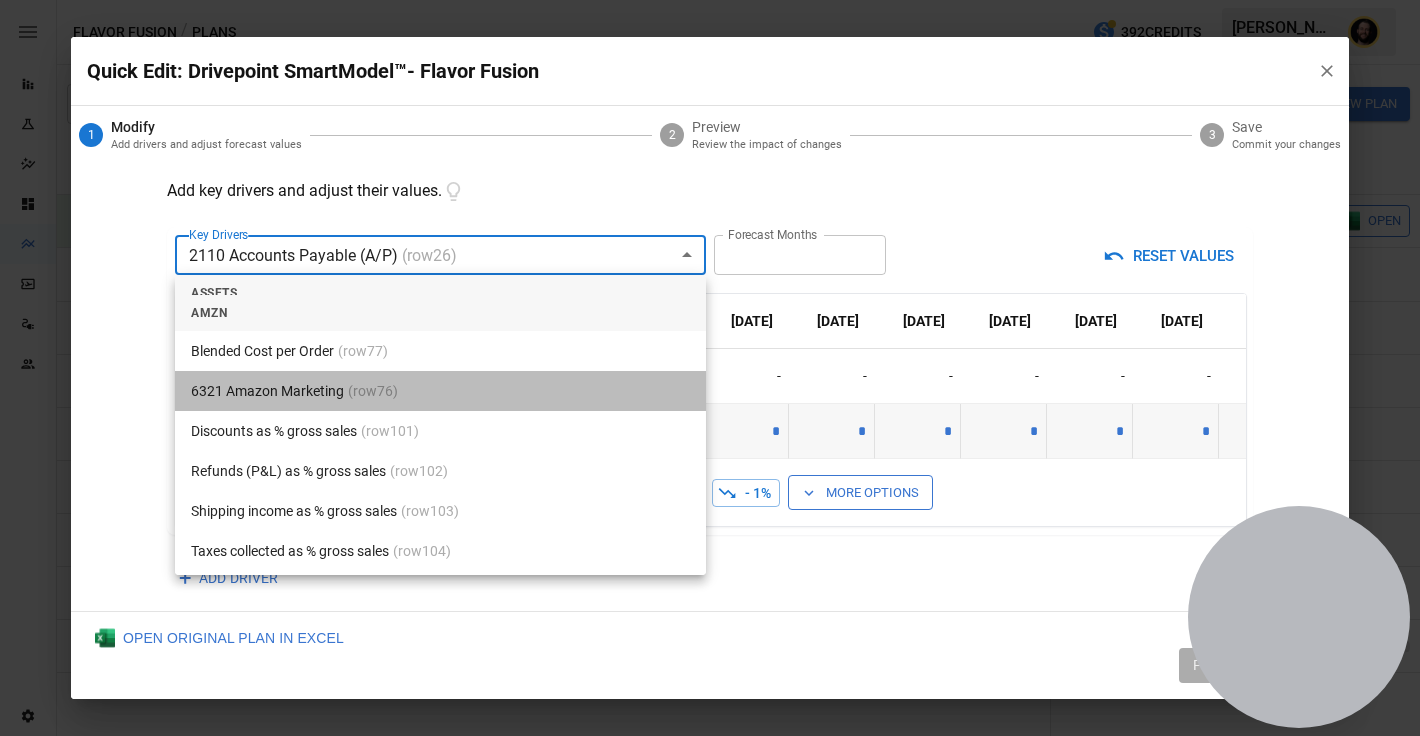 click on "6321 Amazon Marketing (row  76 )" at bounding box center [440, 391] 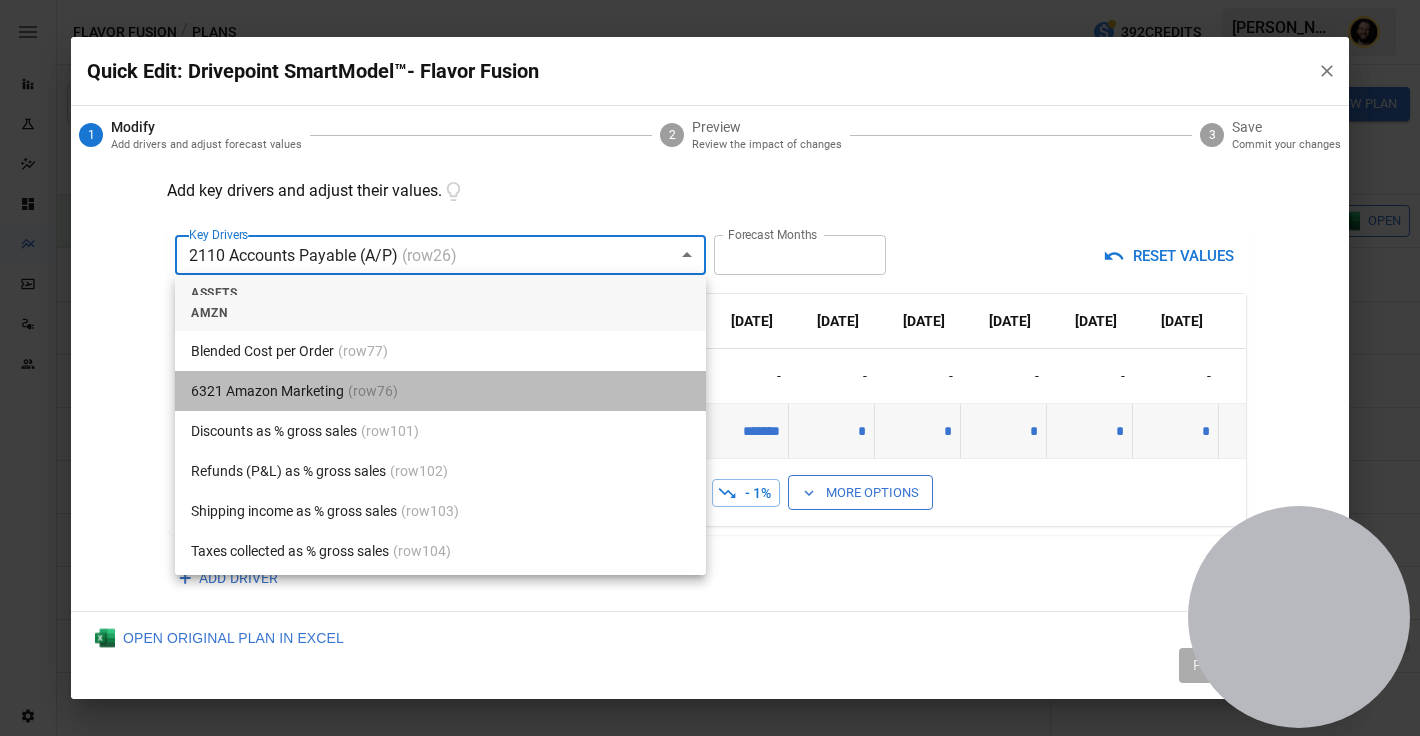 type on "*******" 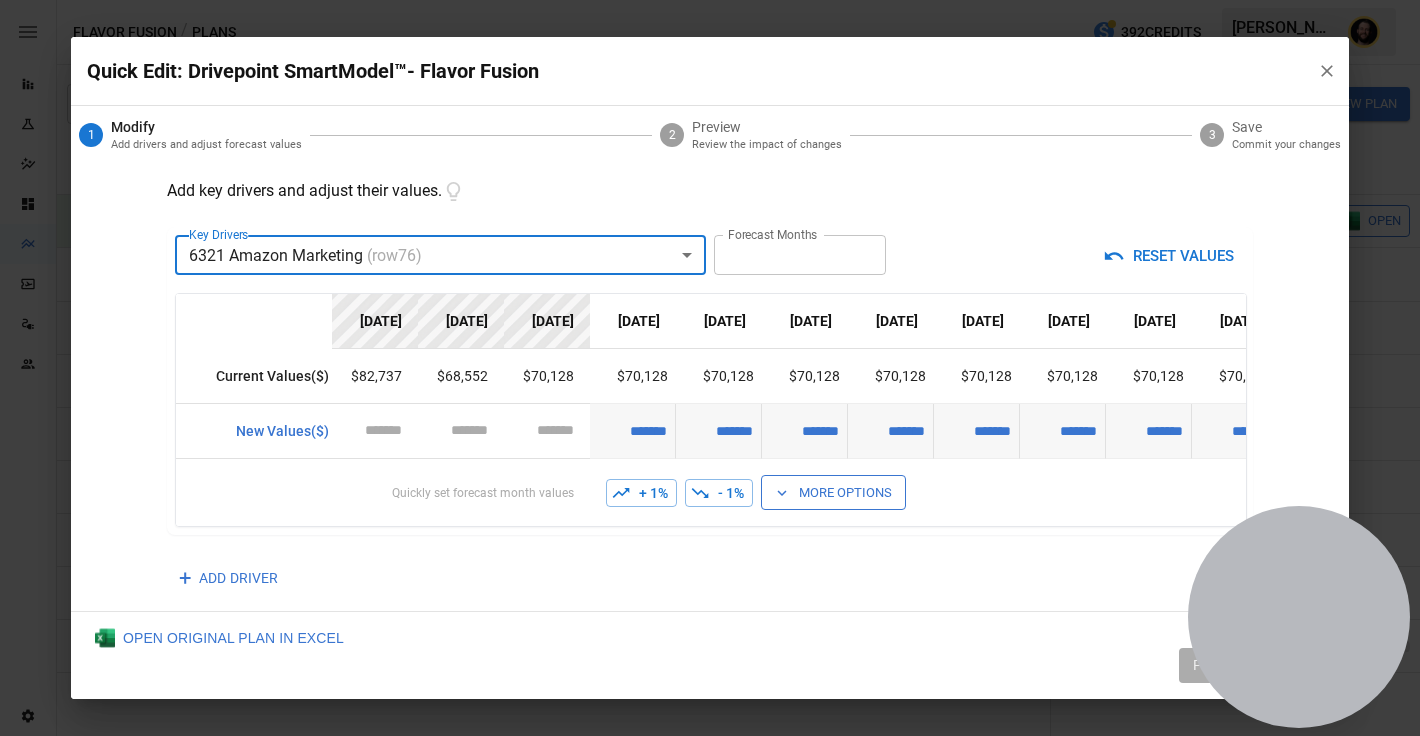 click on "+ 1%" at bounding box center (641, 493) 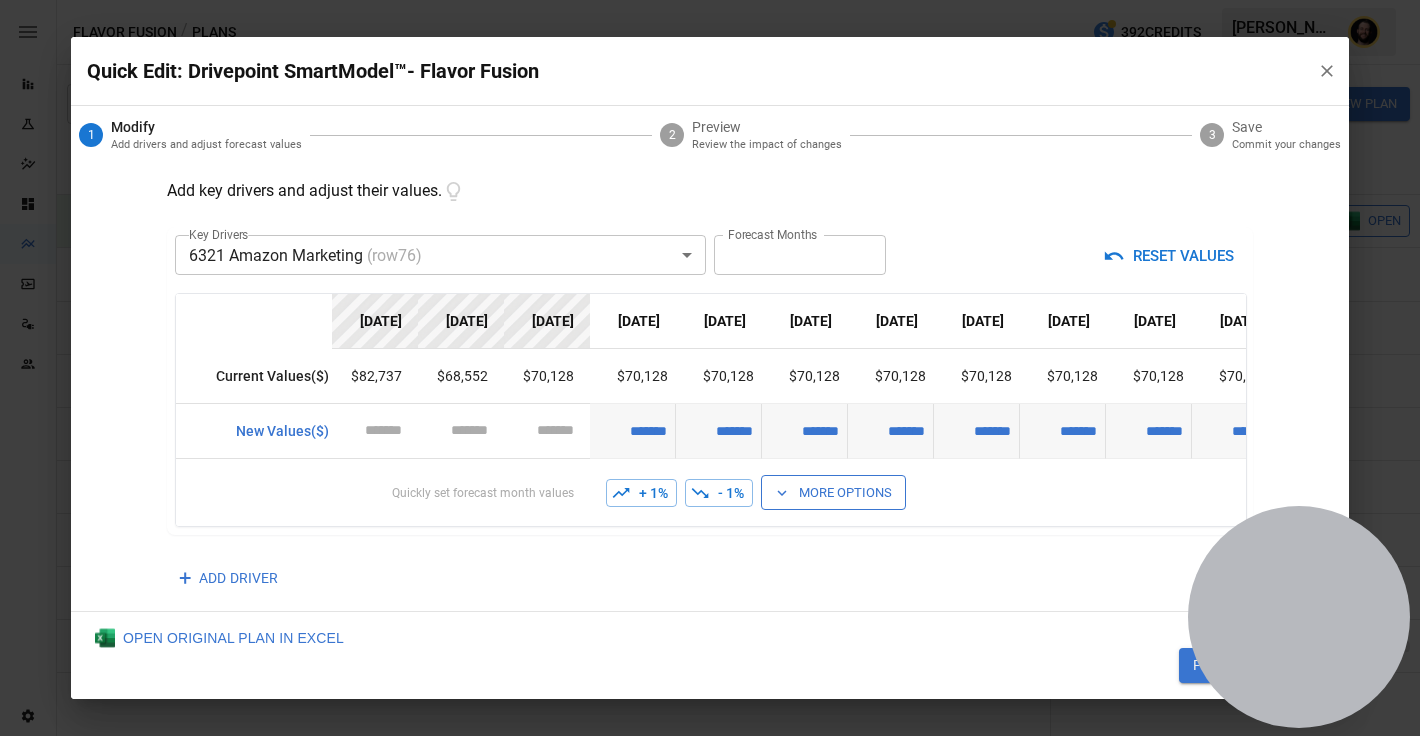 click on "+ 1%" at bounding box center (641, 493) 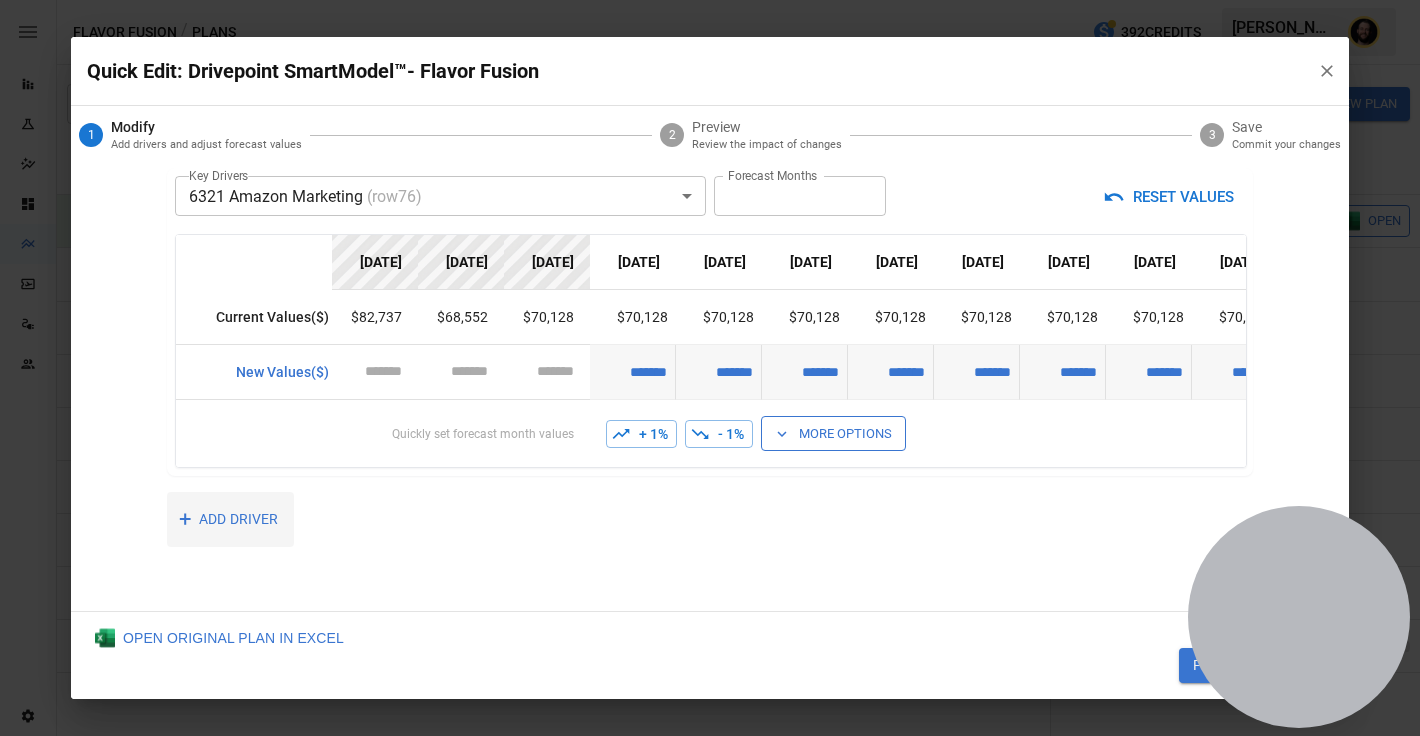 click on "+ ADD DRIVER" at bounding box center [230, 519] 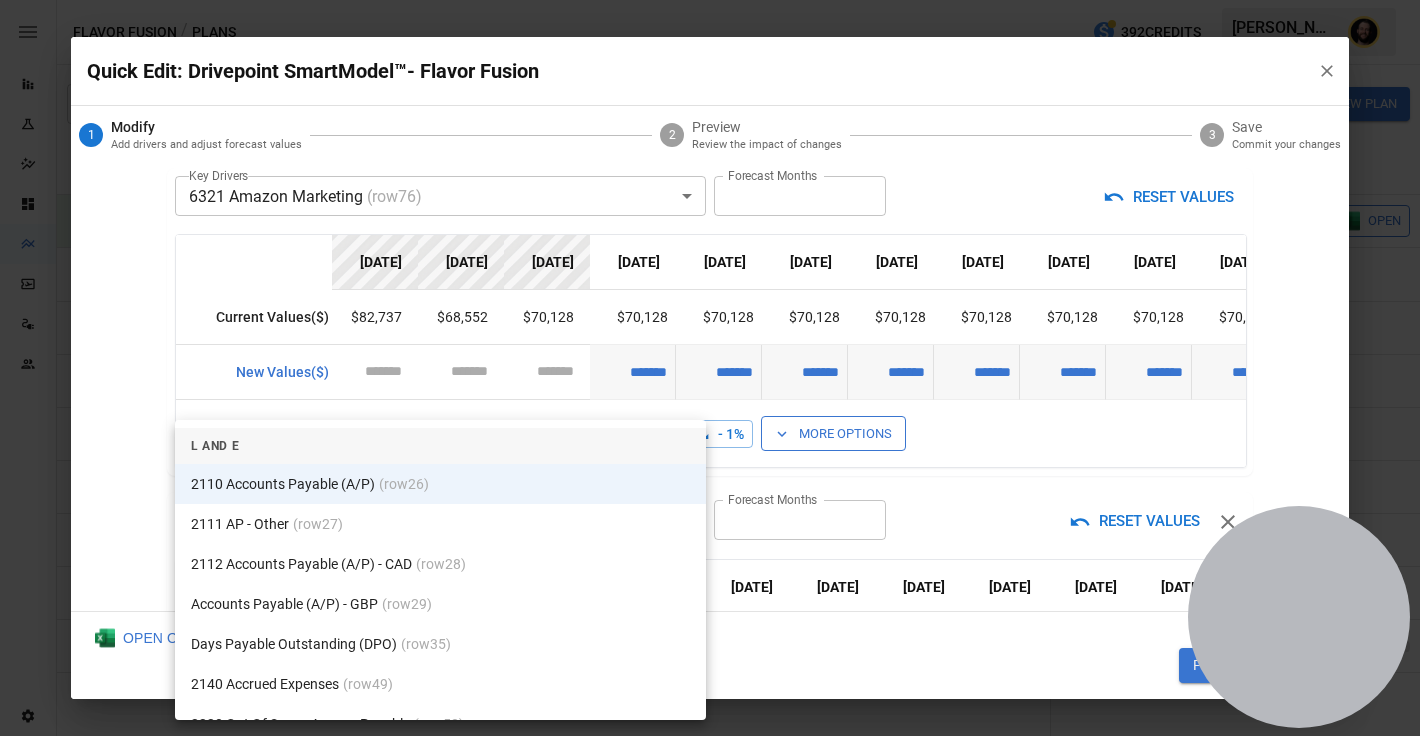 click on "Reports Experiments Dazzler Studio Dashboards Plans SmartModel ™ Data Sources Team Settings Flavor Fusion / Plans 392  Credits Ciaran N. Flavor Fusion Plans ​ ​ January 2025 – December 2025   Visualize   Columns   Add Folder   New Plan Name 2 Description Alerts Status Forecast start Gross Margin EoP Cash EBITDA Margin Net Income Margin Gross Sales Gross Sales: DTC Online Gross Sales: Marketplace Gross Sales: Wholesale Gross Sales: Retail Returns Returns: DTC Online Returns: Marketplace Returns: Wholesale Returns: Retail Shipping Income Shipping Income: DTC Online Shipping Income: Marketplace Shipping Income: Wholesale Shipping Income: Retail Taxes Collected Taxes Collected: DTC Online Taxes Collected: Marketplace Taxes Collected: Wholesale Taxes Collected: Retail Net Revenue Net Revenue: DTC Online Net Revenue: Marketplace Net Revenue: Wholesale Net Revenue: Retail Cost of Goods Sold Cost of Goods Sold: DTC Online Cost of Goods Sold: Marketplace Cost of Goods Sold: Wholesale Cost of Goods Sold: Retail" at bounding box center (710, 0) 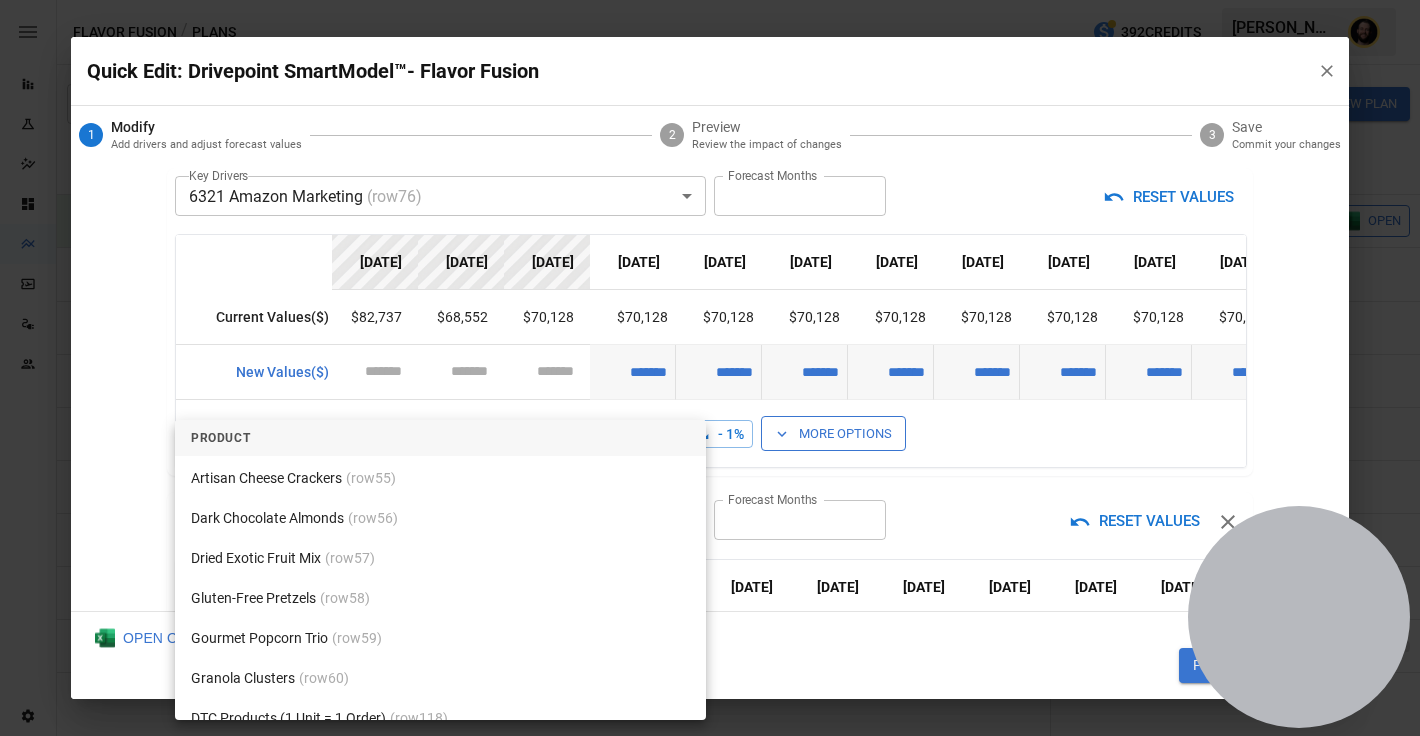 scroll, scrollTop: 3676, scrollLeft: 0, axis: vertical 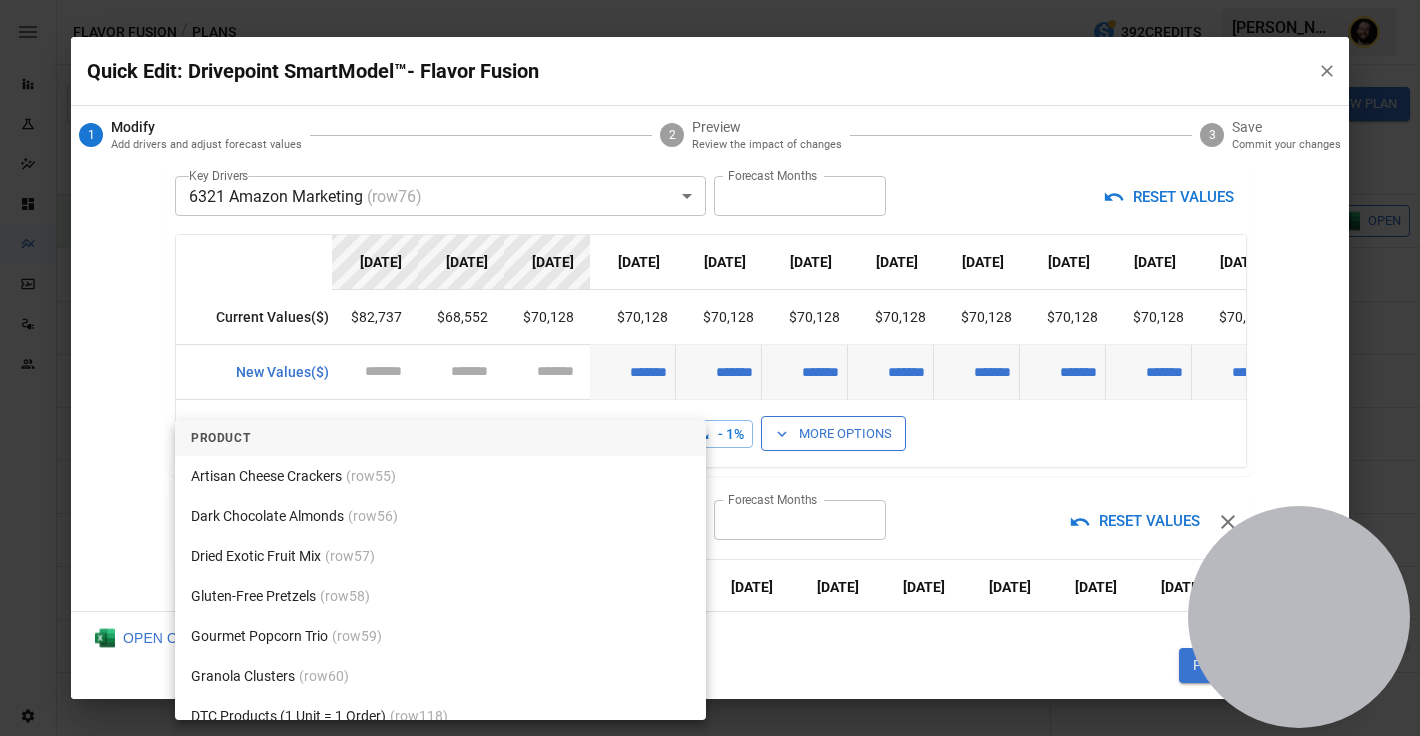 click at bounding box center (710, 368) 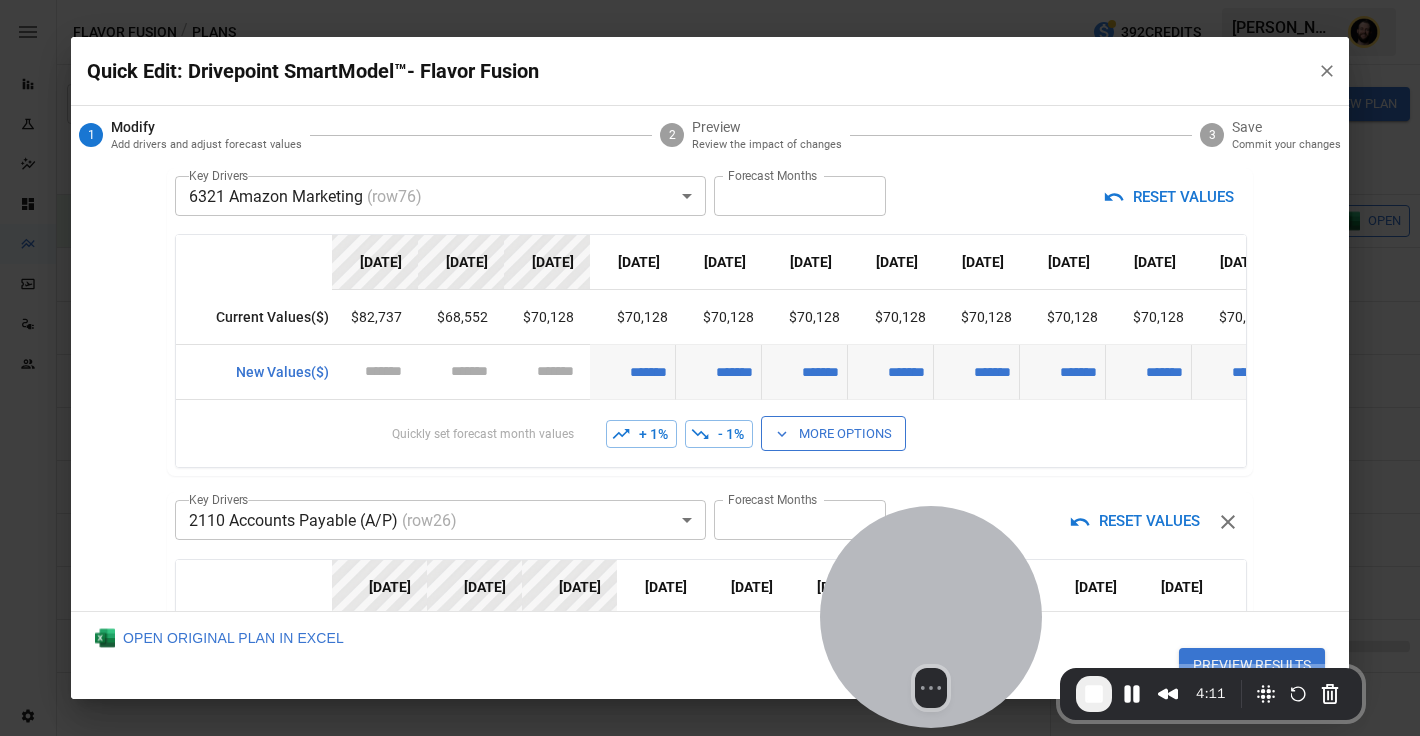 drag, startPoint x: 1211, startPoint y: 650, endPoint x: 721, endPoint y: 642, distance: 490.0653 